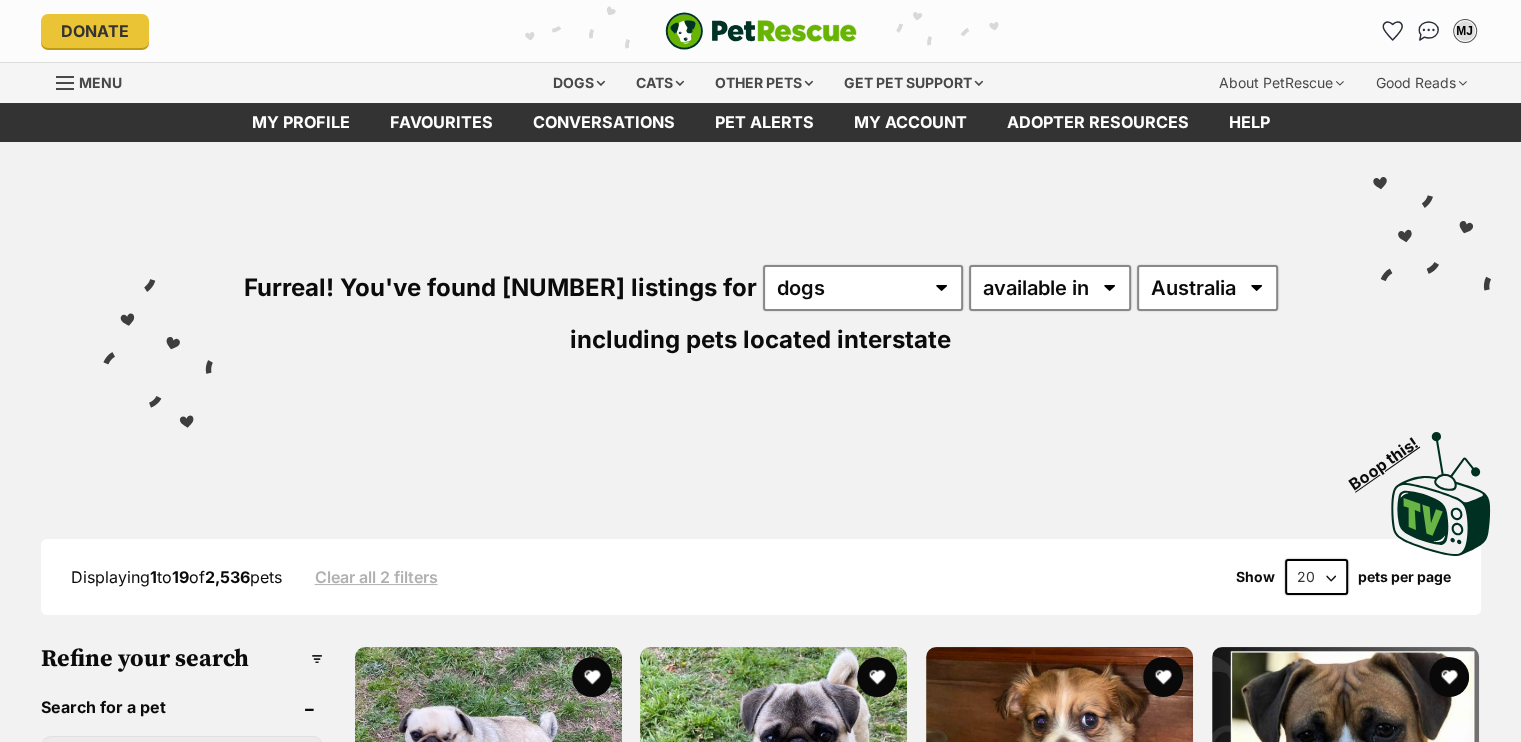 scroll, scrollTop: 0, scrollLeft: 0, axis: both 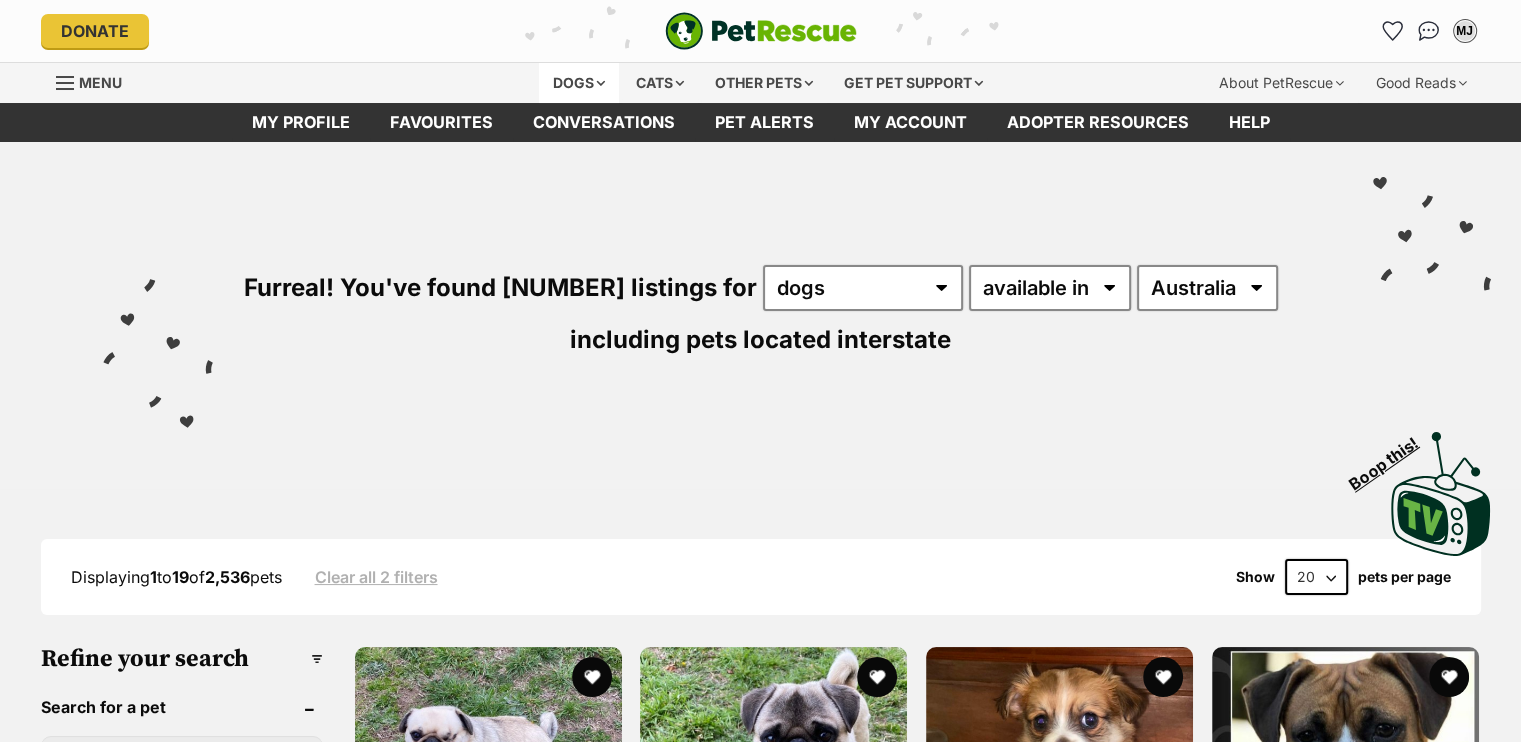click on "Dogs" at bounding box center [579, 83] 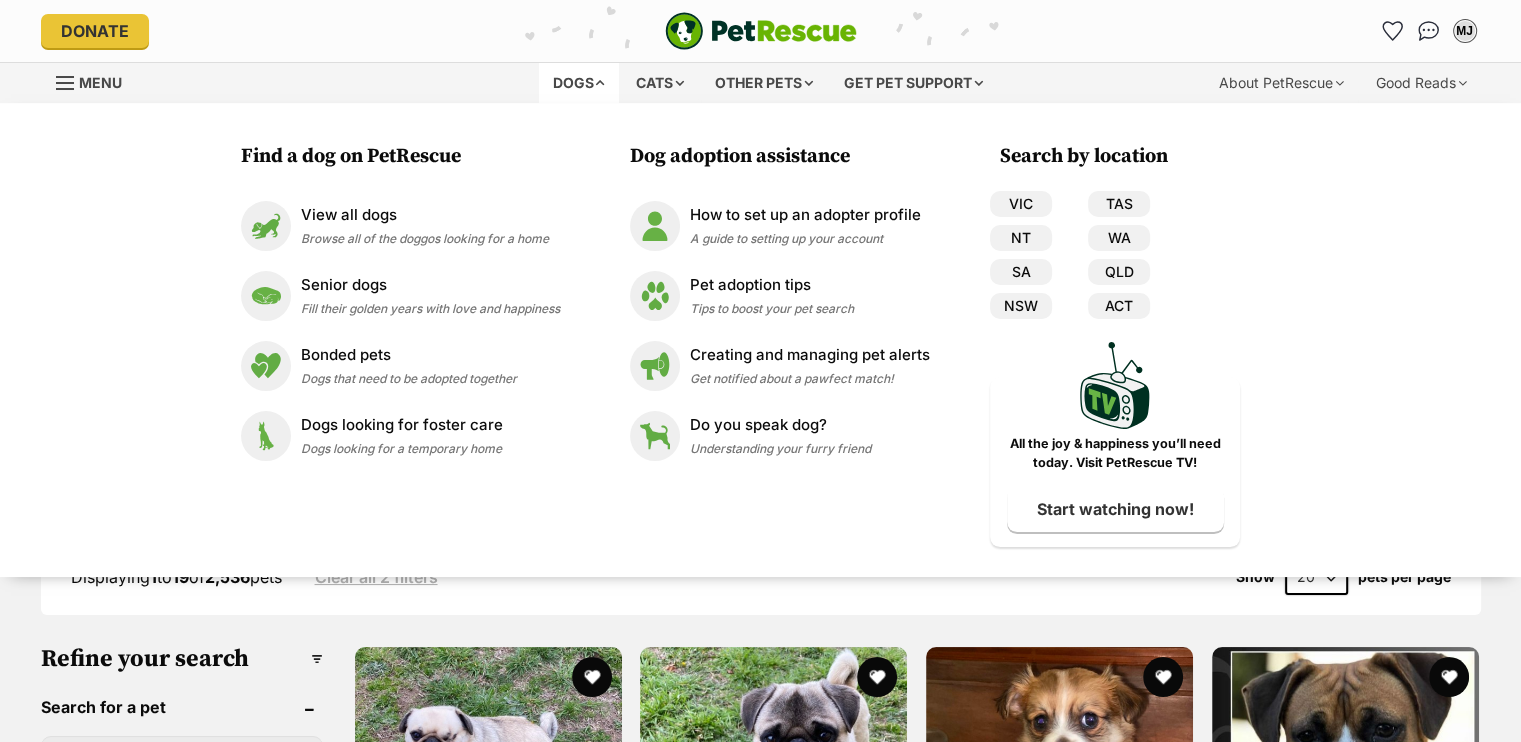 scroll, scrollTop: 0, scrollLeft: 0, axis: both 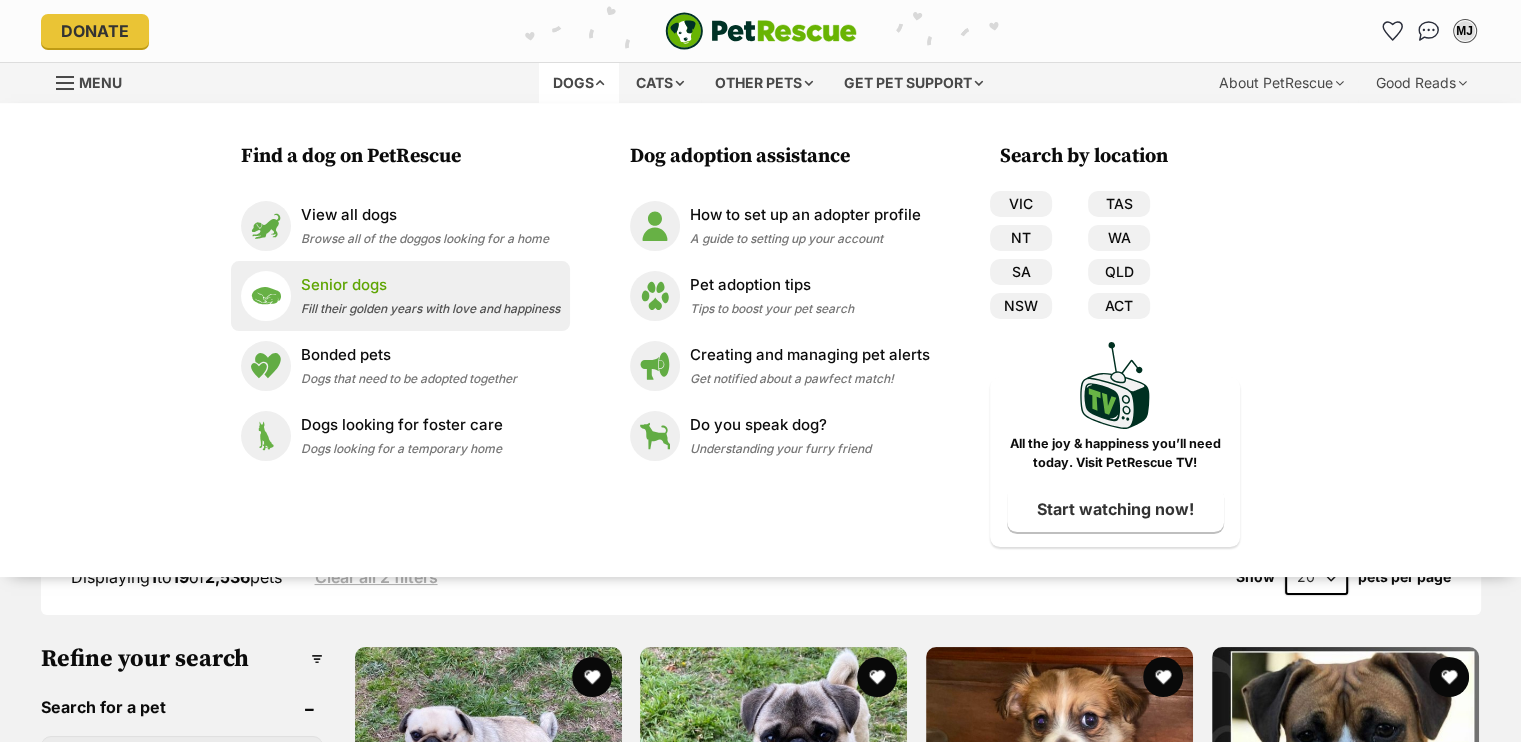 click on "Senior dogs" at bounding box center (430, 285) 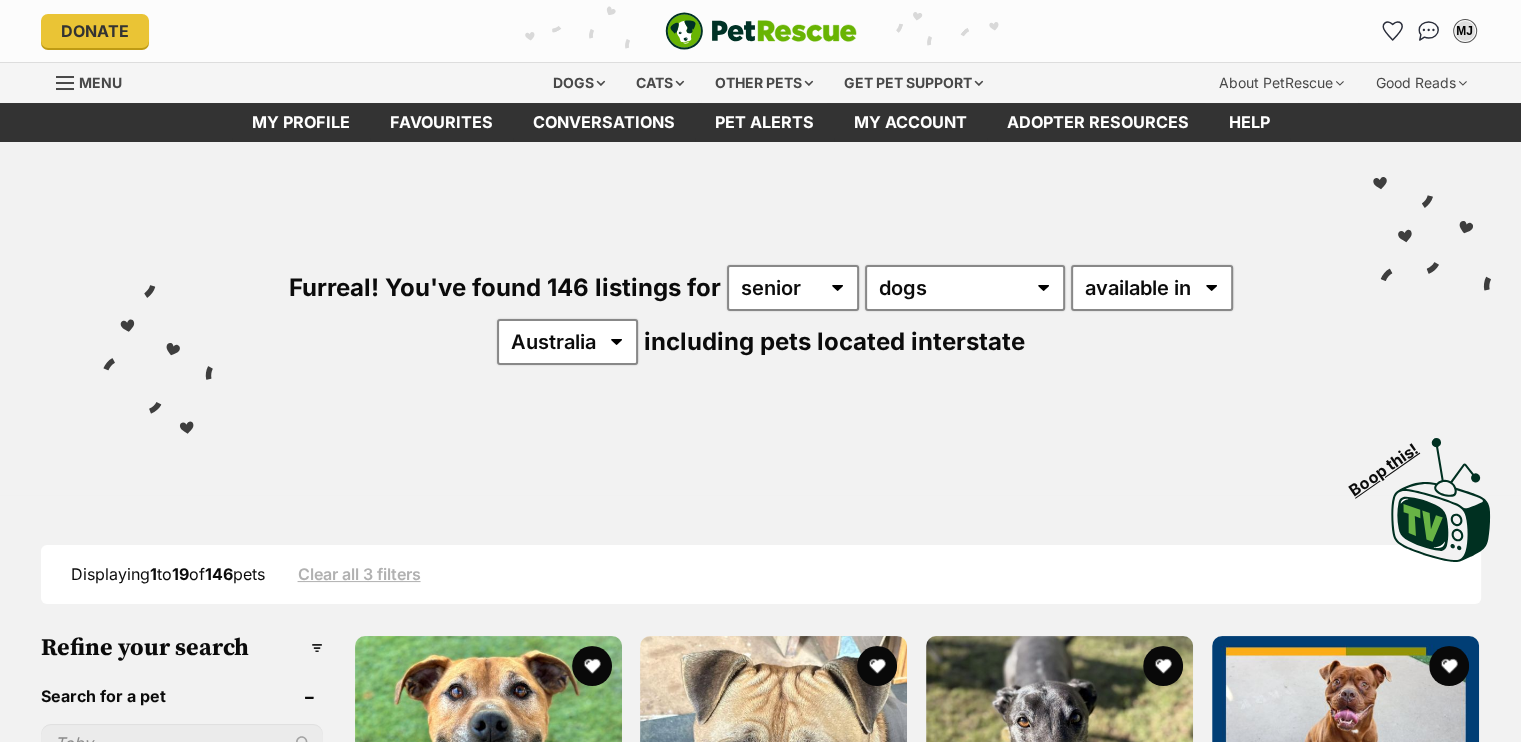 scroll, scrollTop: 0, scrollLeft: 0, axis: both 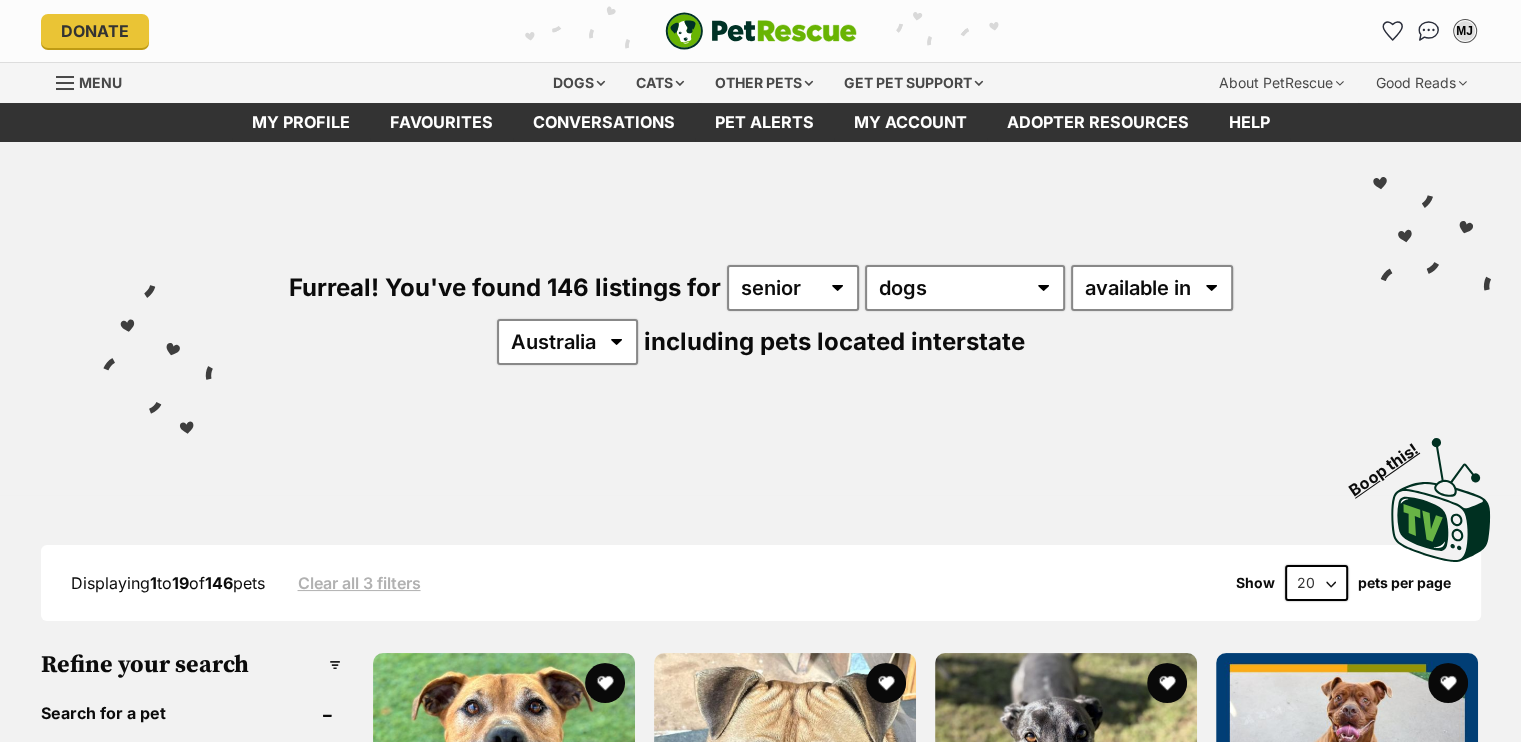 click on "20 40 60" at bounding box center (1316, 583) 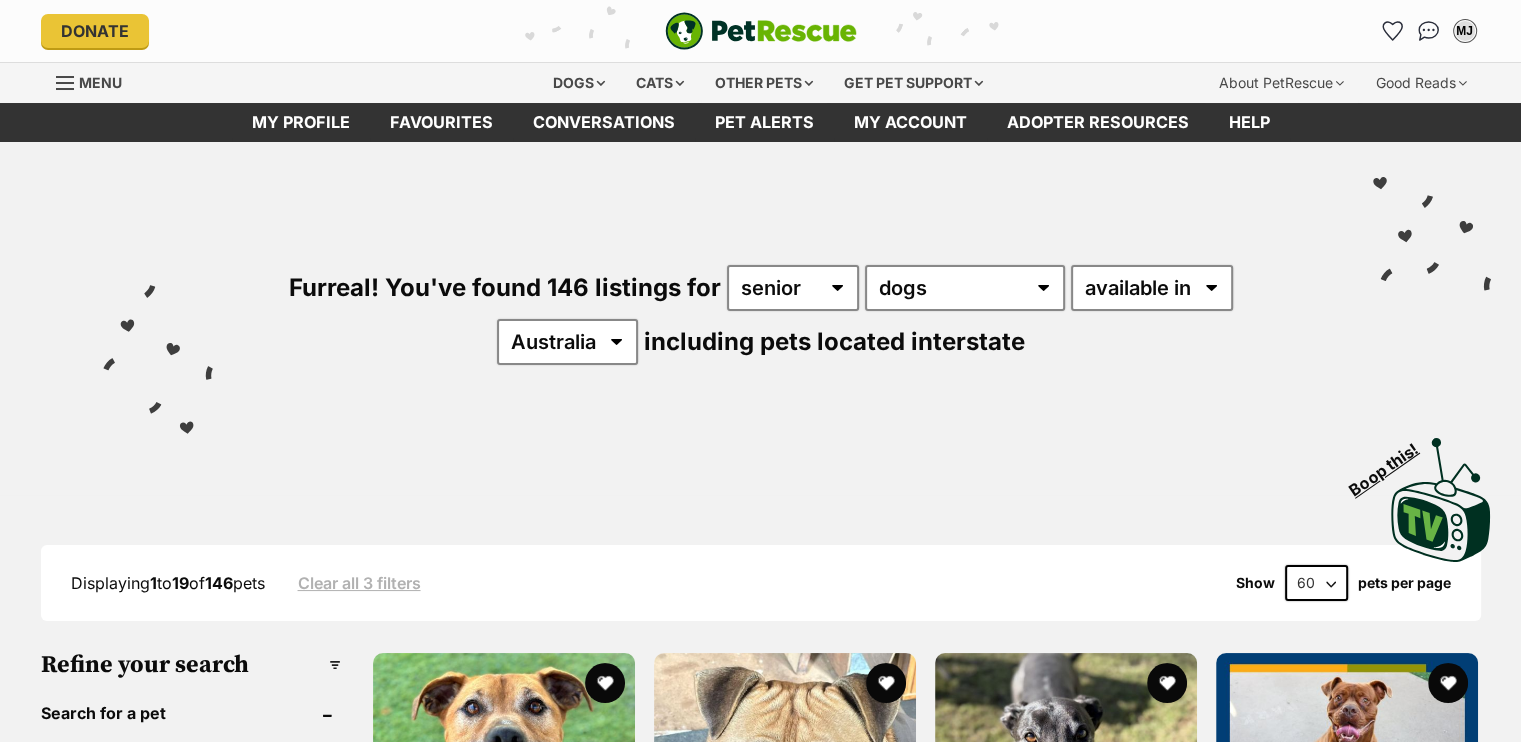 click on "20 40 60" at bounding box center (1316, 583) 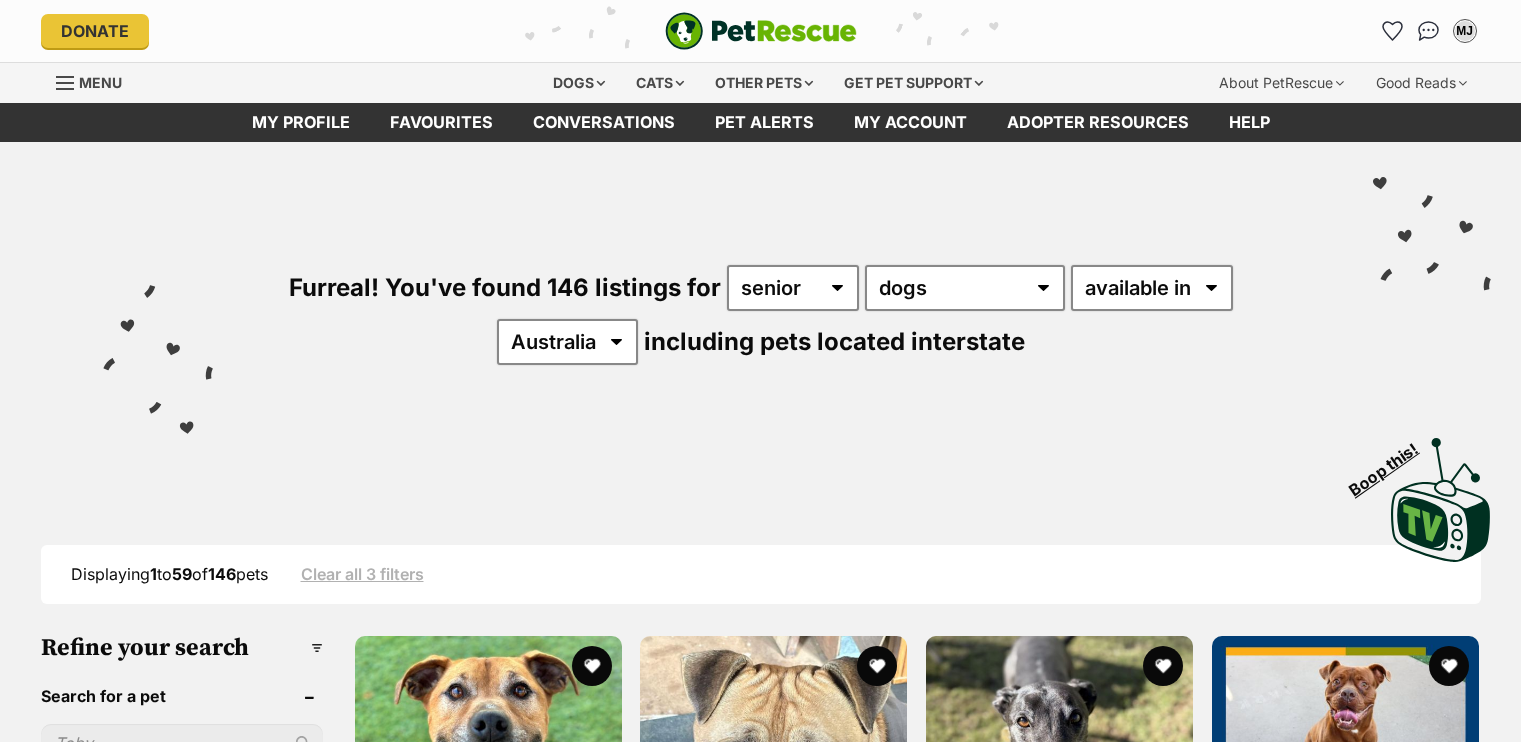 scroll, scrollTop: 0, scrollLeft: 0, axis: both 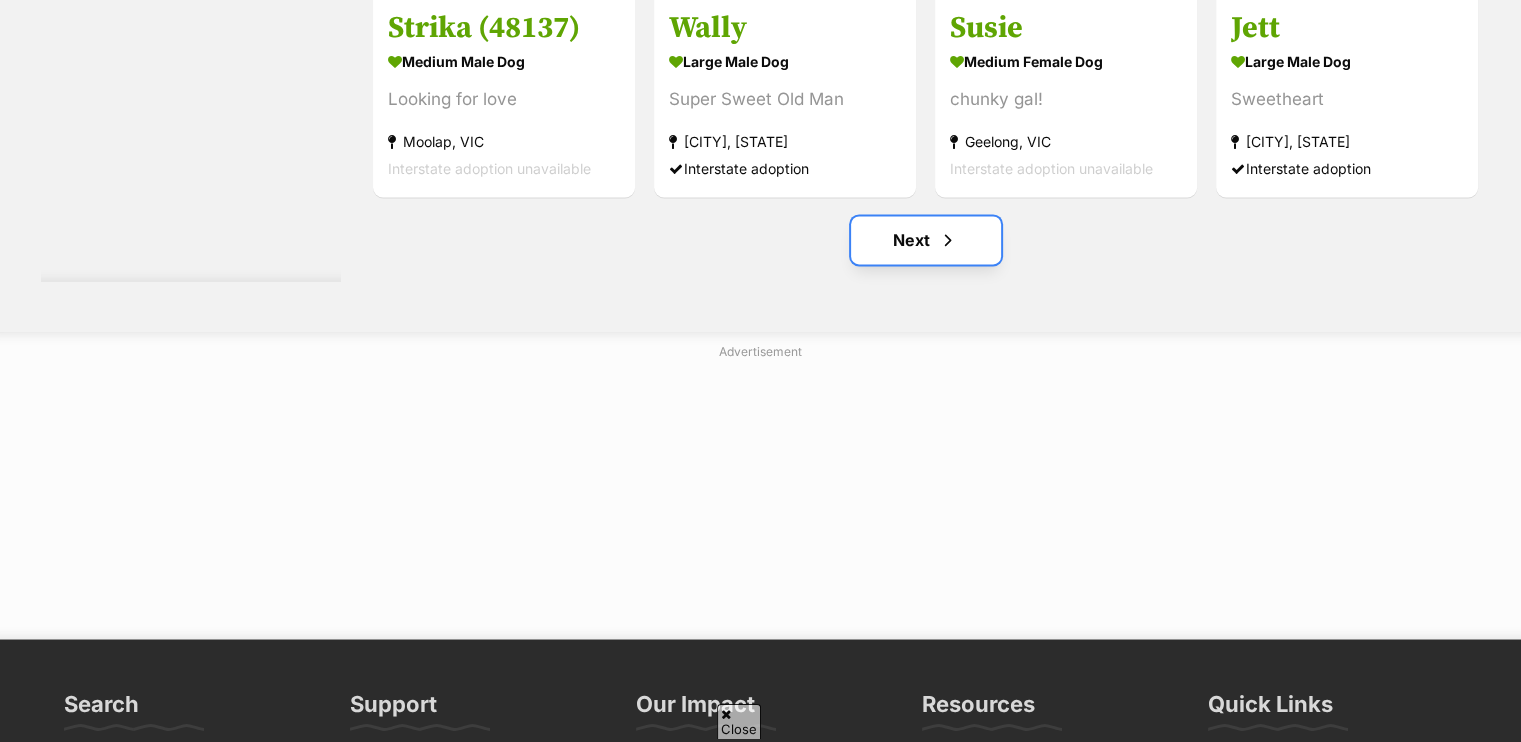 click on "Next" at bounding box center (926, 240) 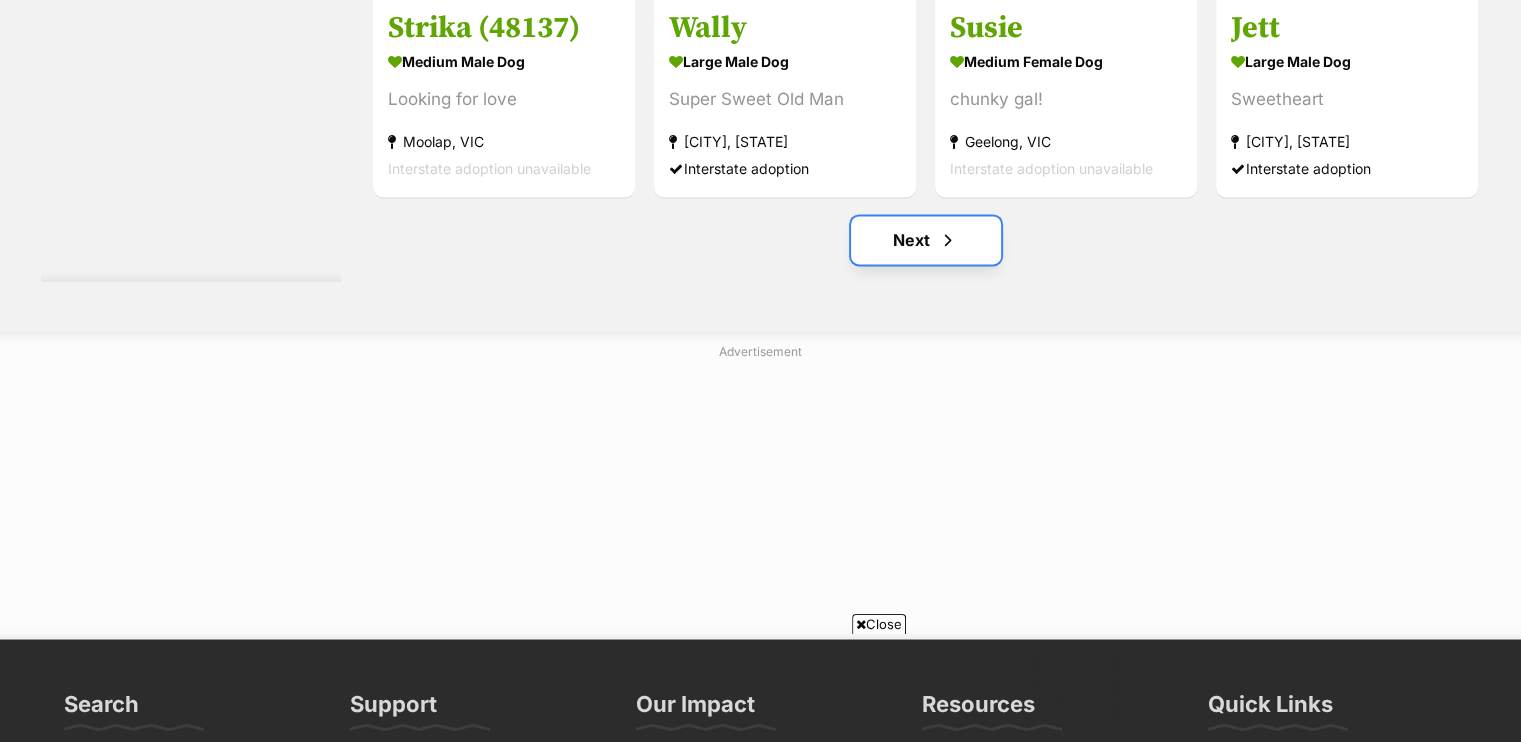 scroll, scrollTop: 0, scrollLeft: 0, axis: both 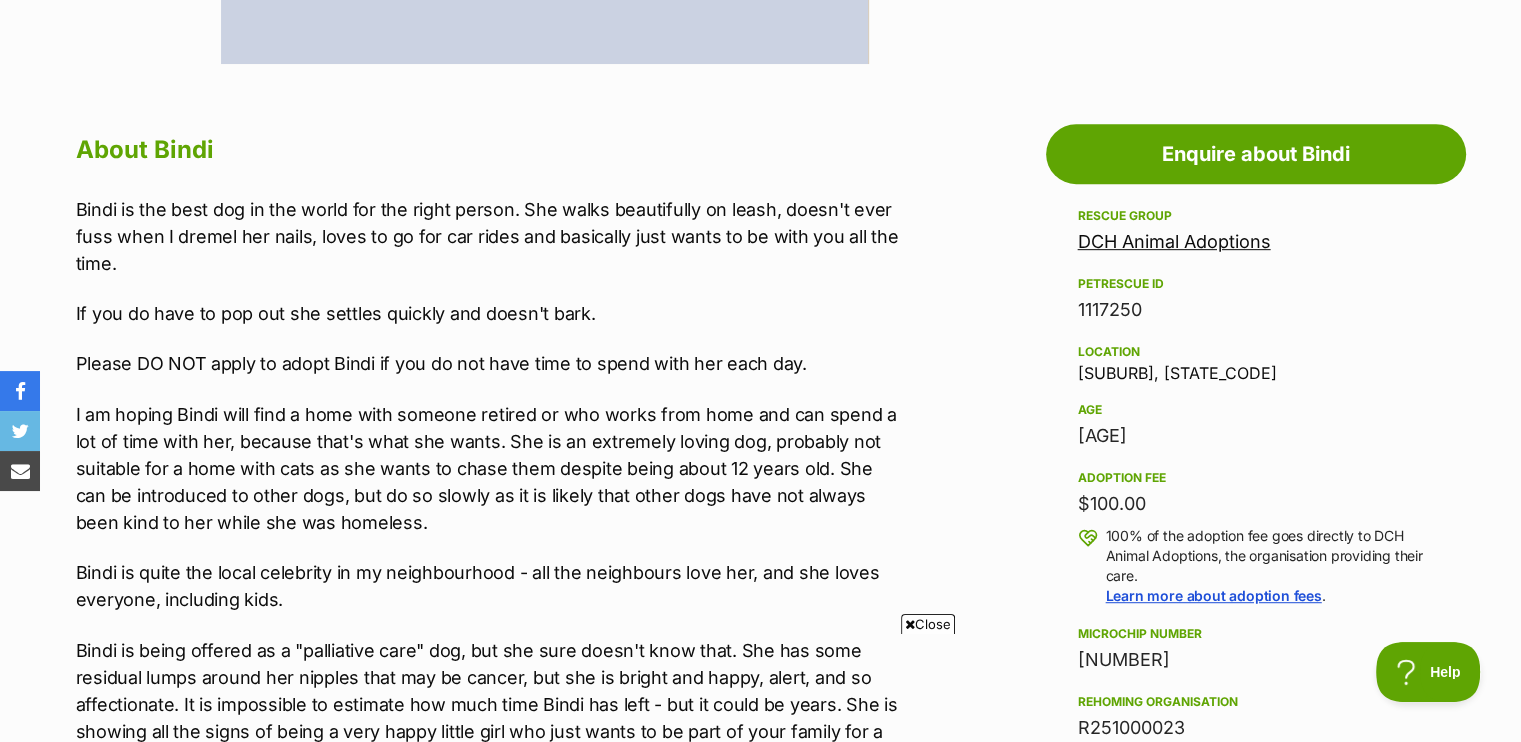 click on "Close" at bounding box center [928, 624] 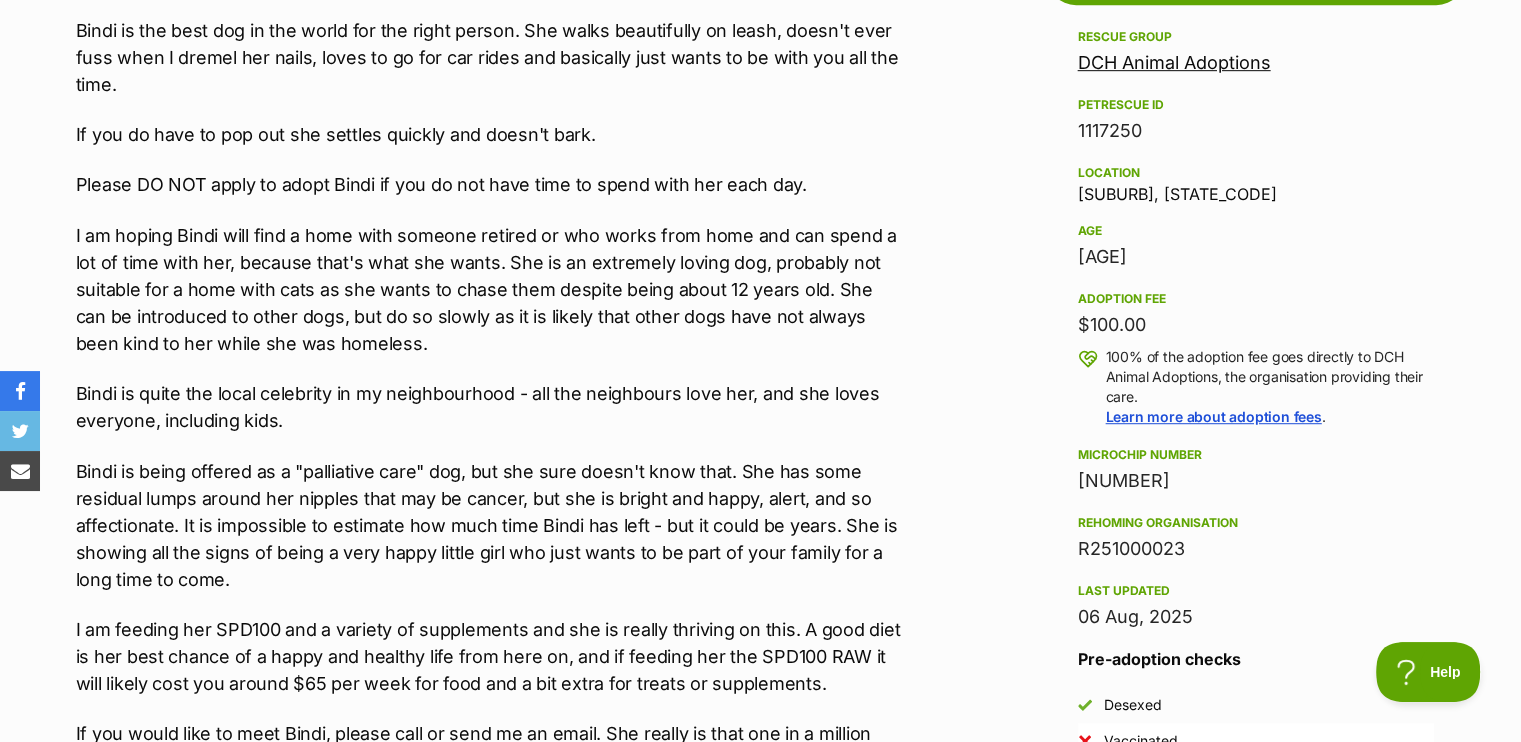 scroll, scrollTop: 1167, scrollLeft: 0, axis: vertical 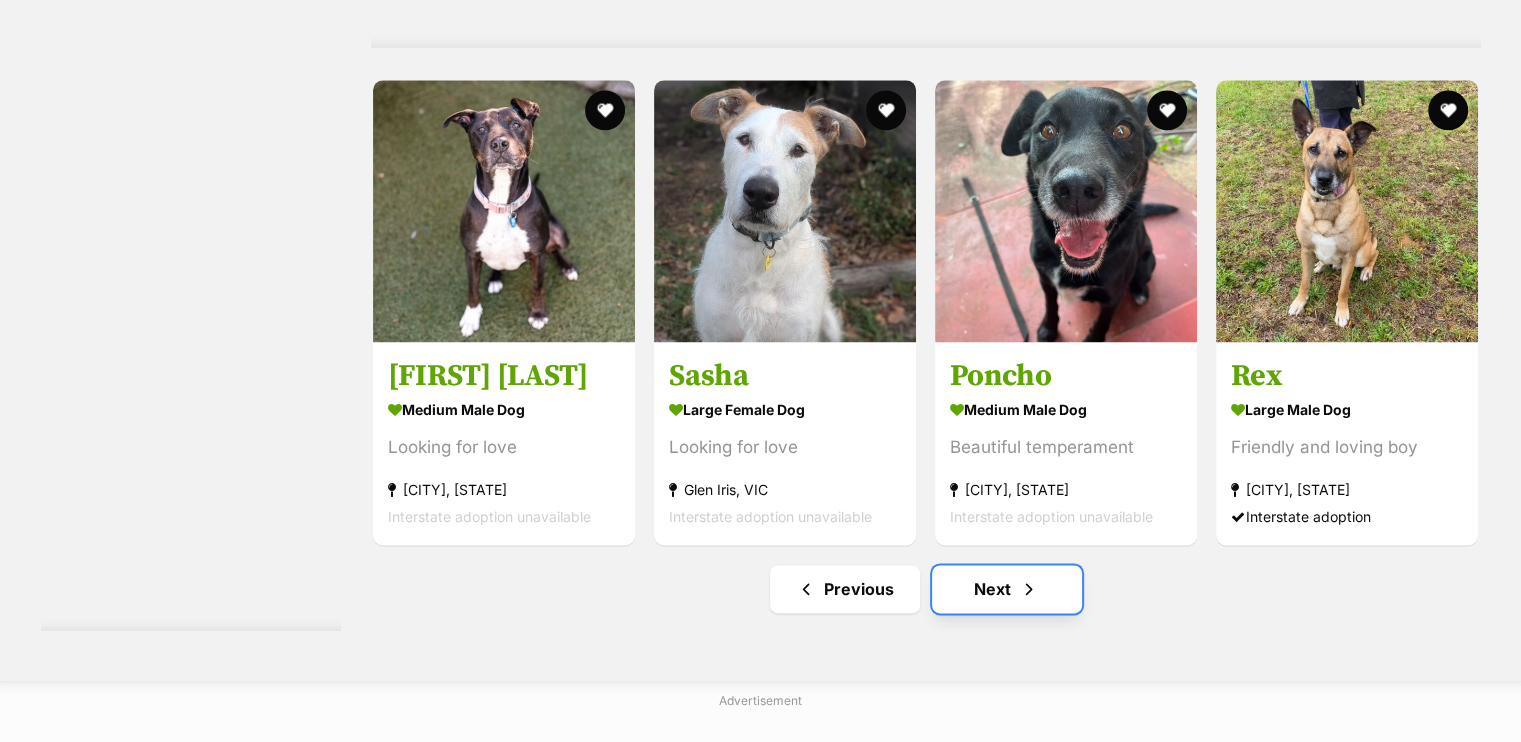 click on "Next" at bounding box center [1007, 589] 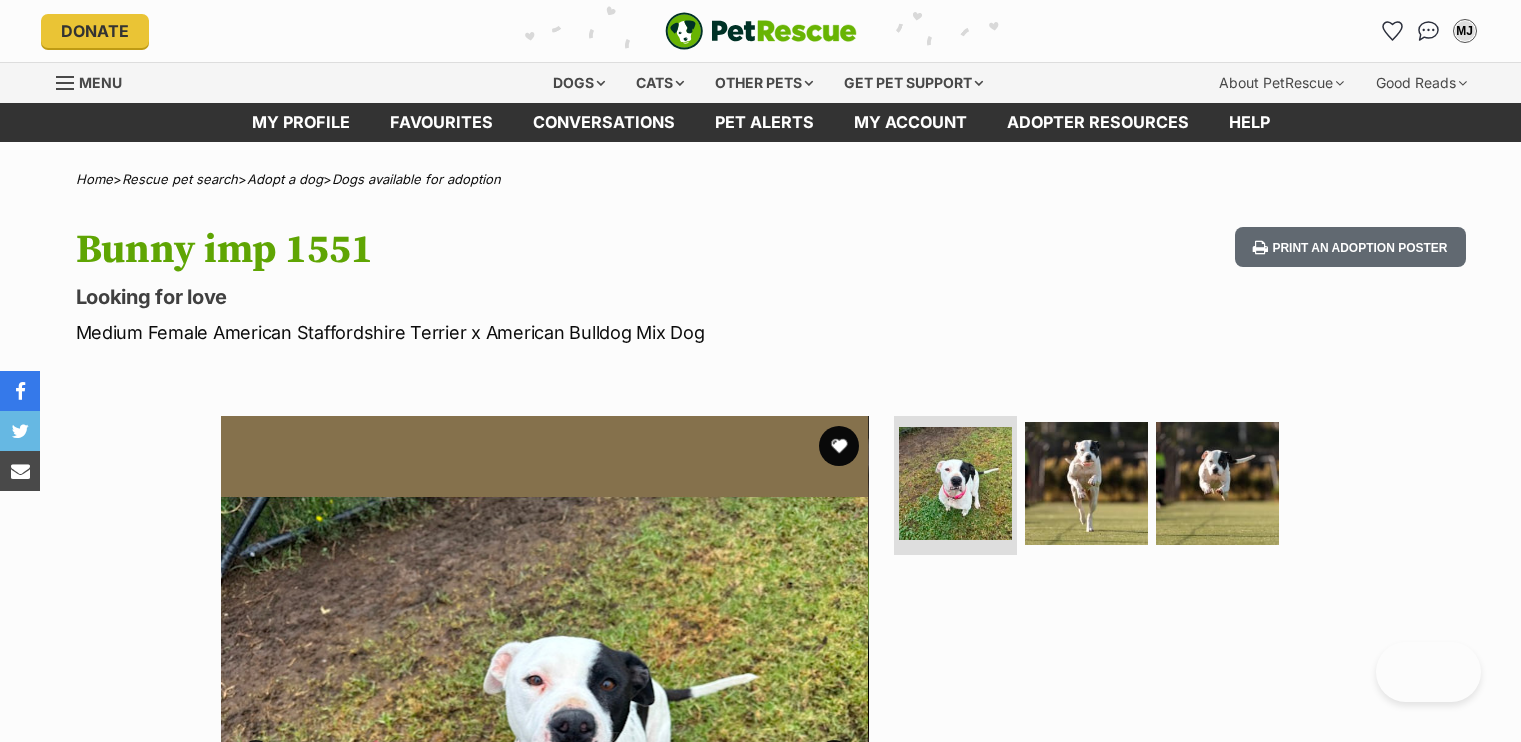 scroll, scrollTop: 0, scrollLeft: 0, axis: both 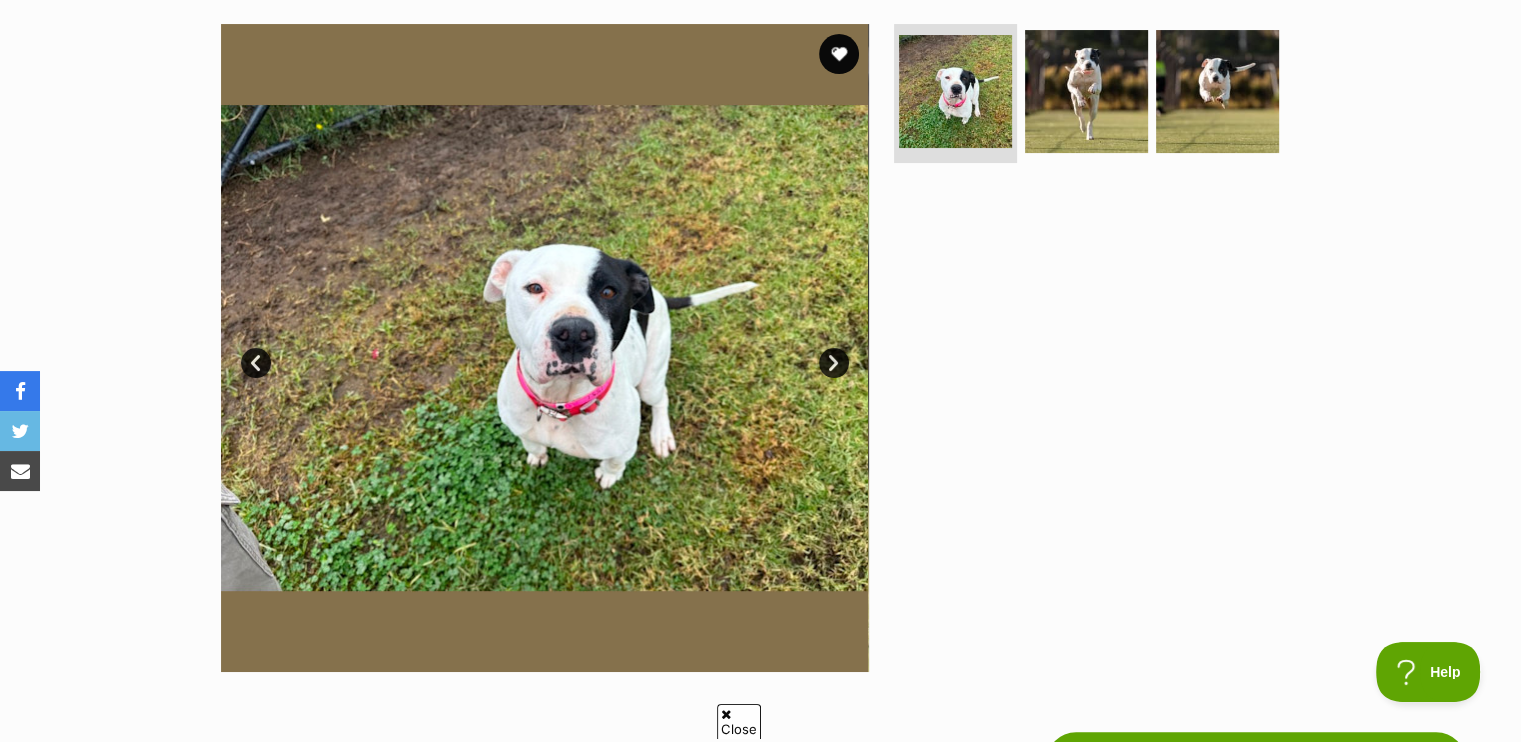 click on "Next" at bounding box center [834, 363] 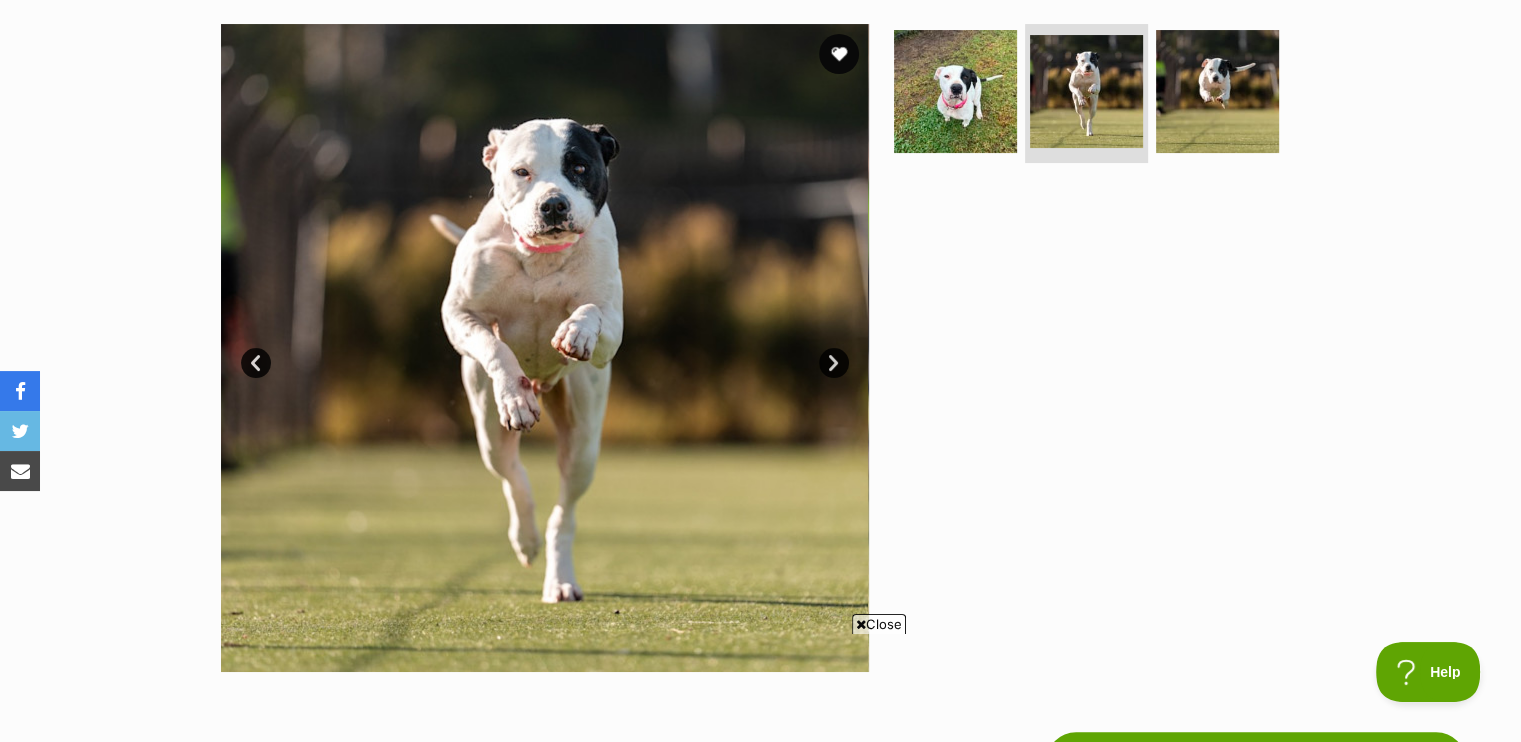 click on "Next" at bounding box center [834, 363] 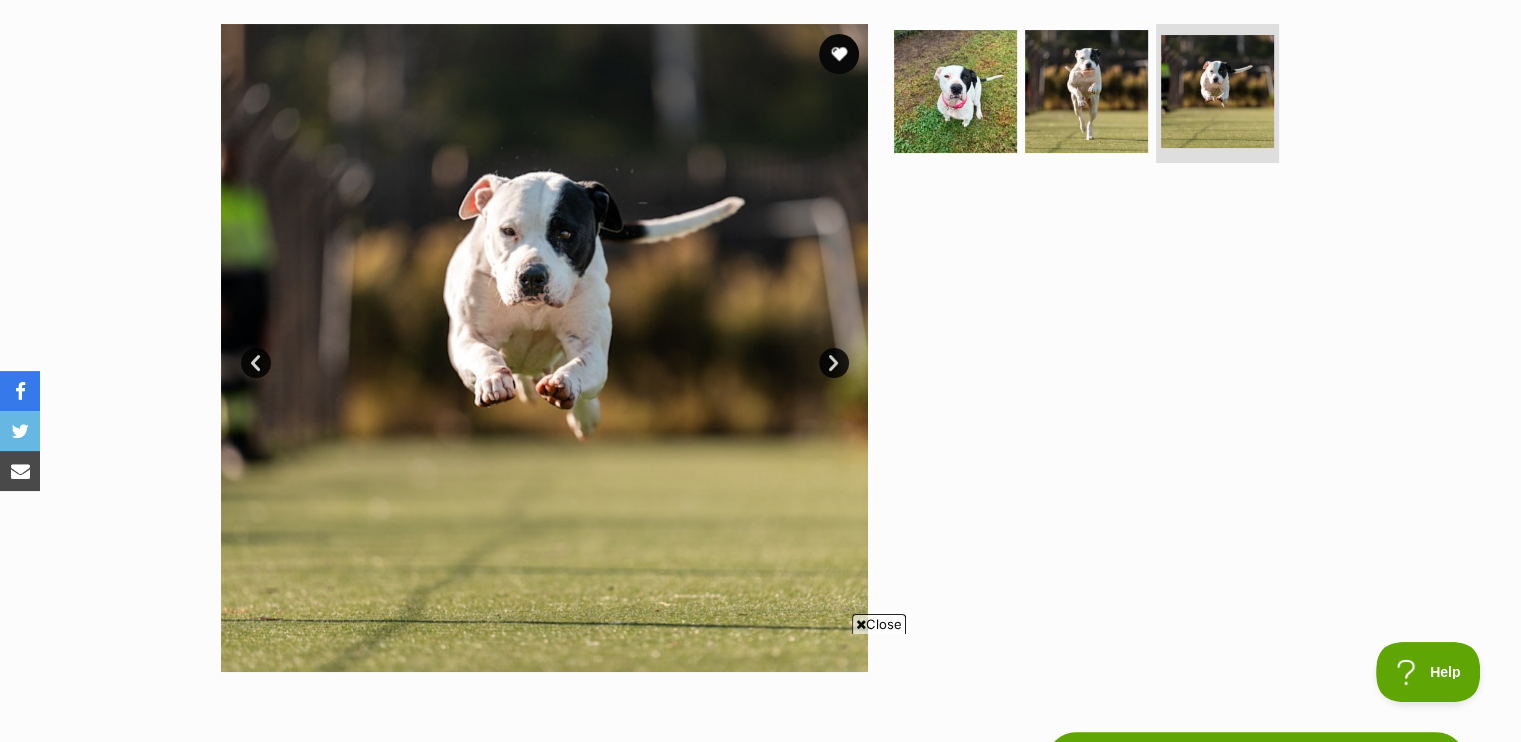scroll, scrollTop: 0, scrollLeft: 0, axis: both 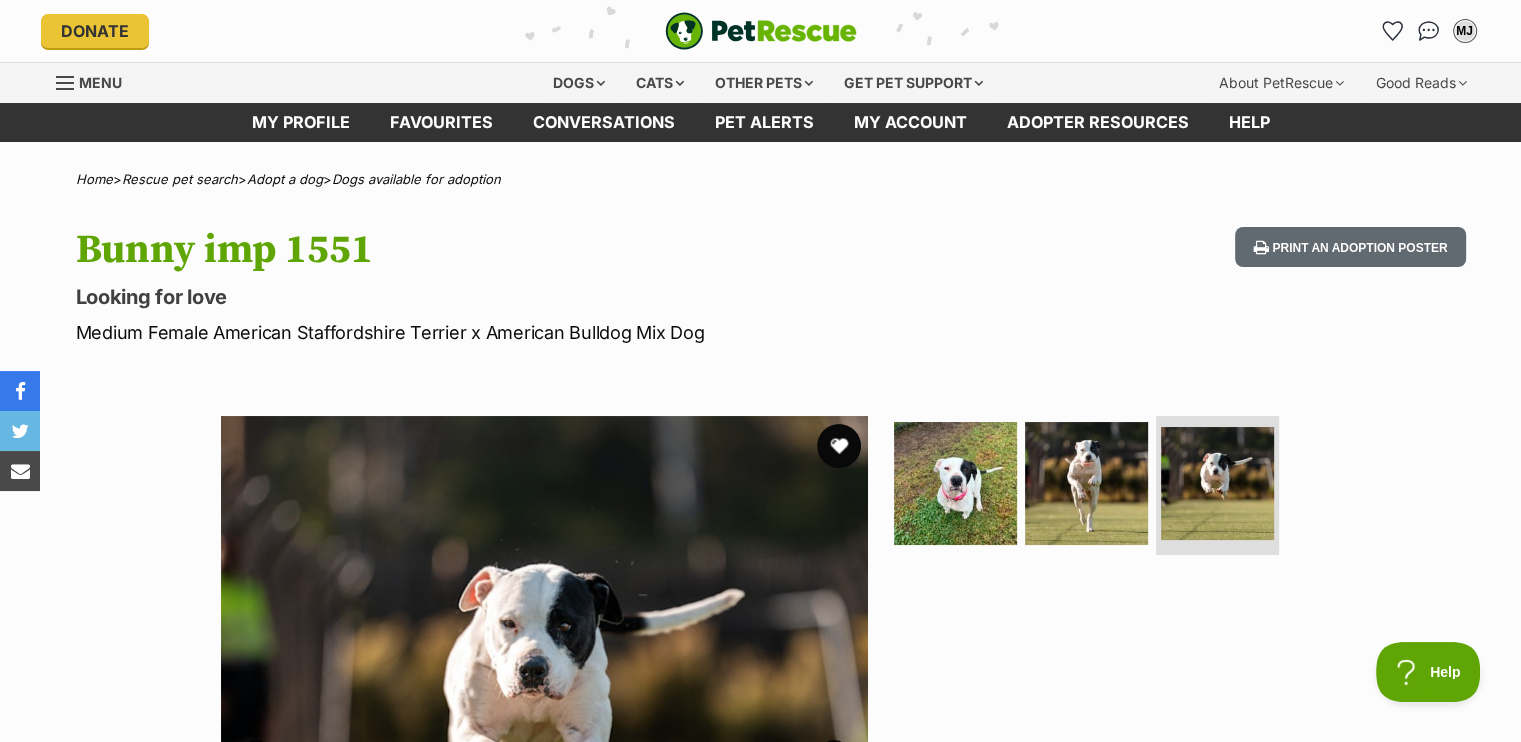 click at bounding box center (839, 446) 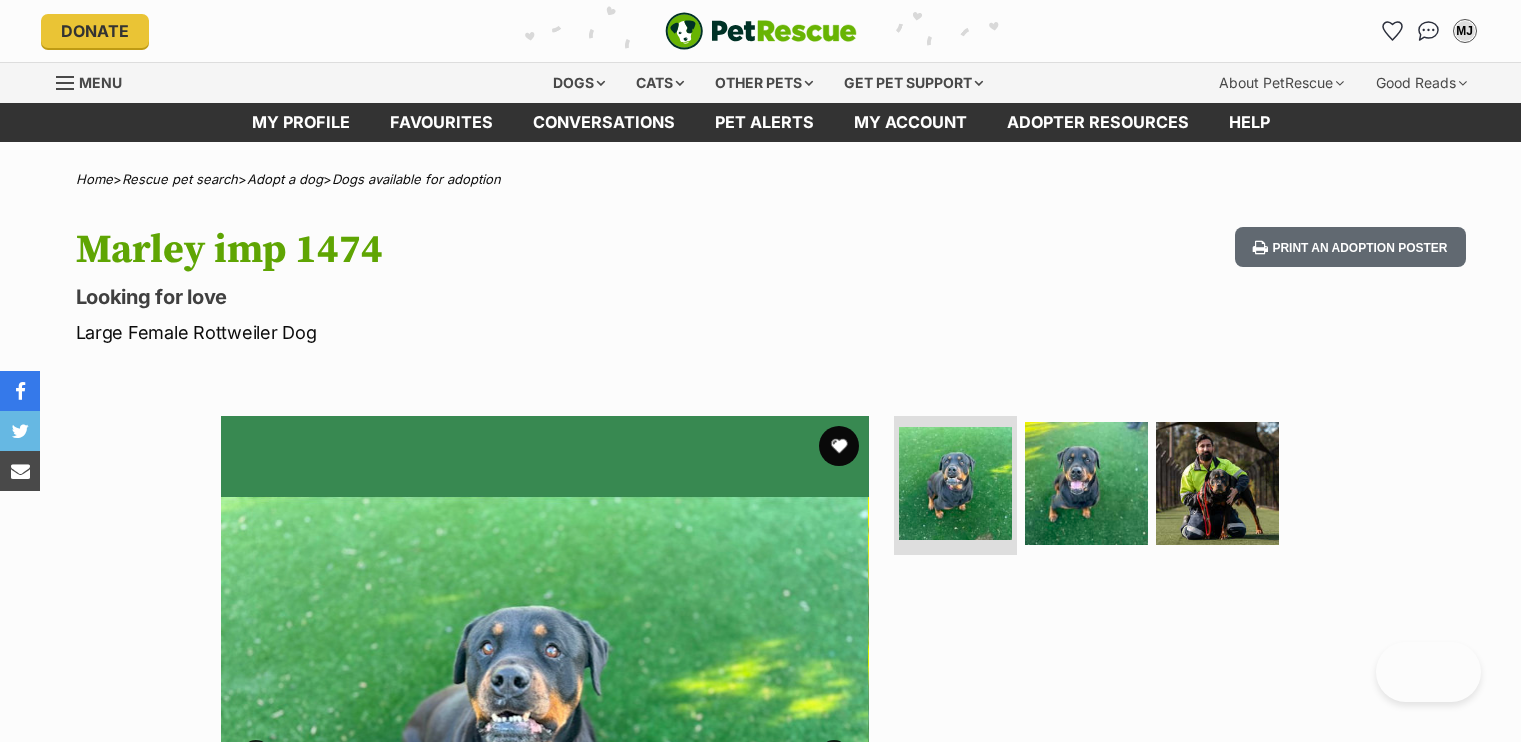 scroll, scrollTop: 0, scrollLeft: 0, axis: both 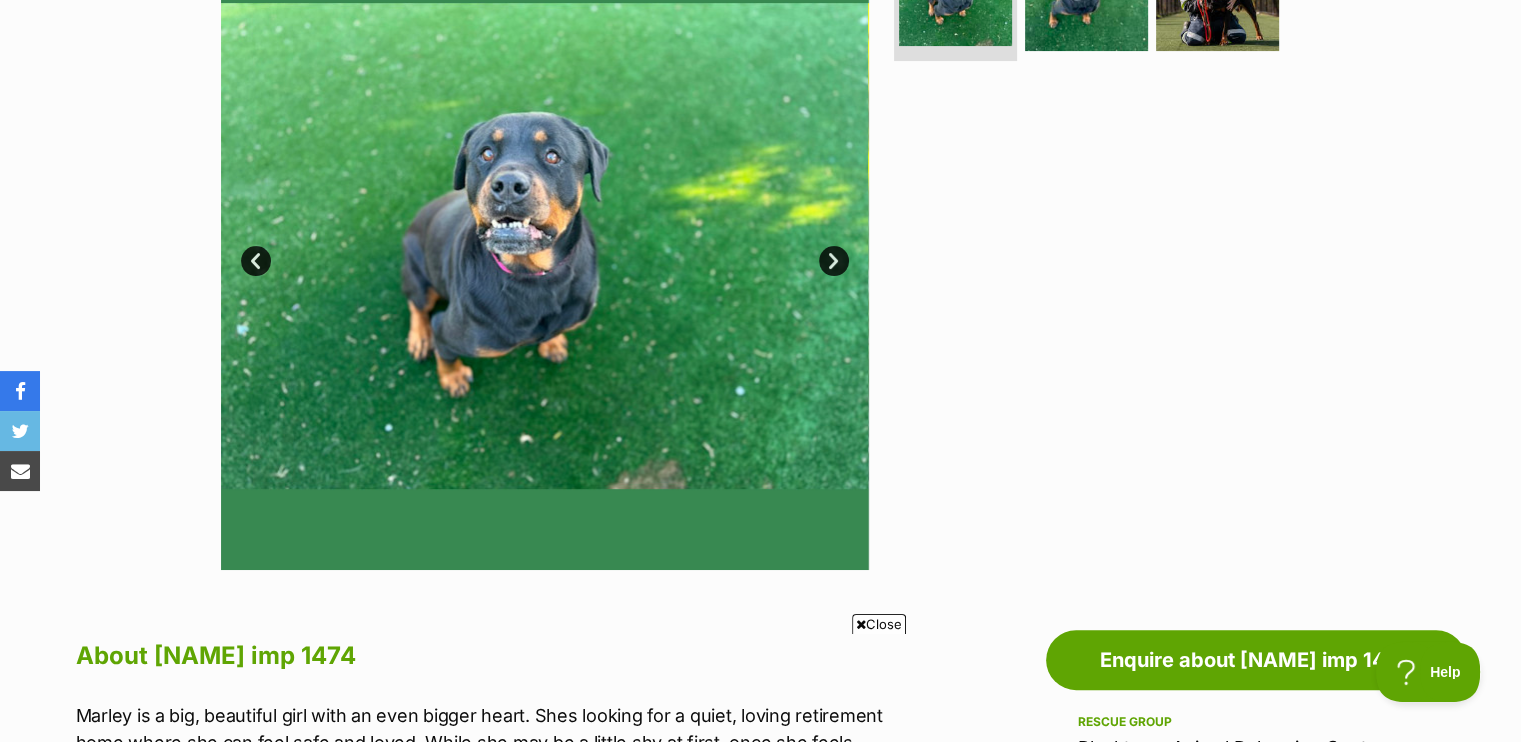 click on "Next" at bounding box center (834, 261) 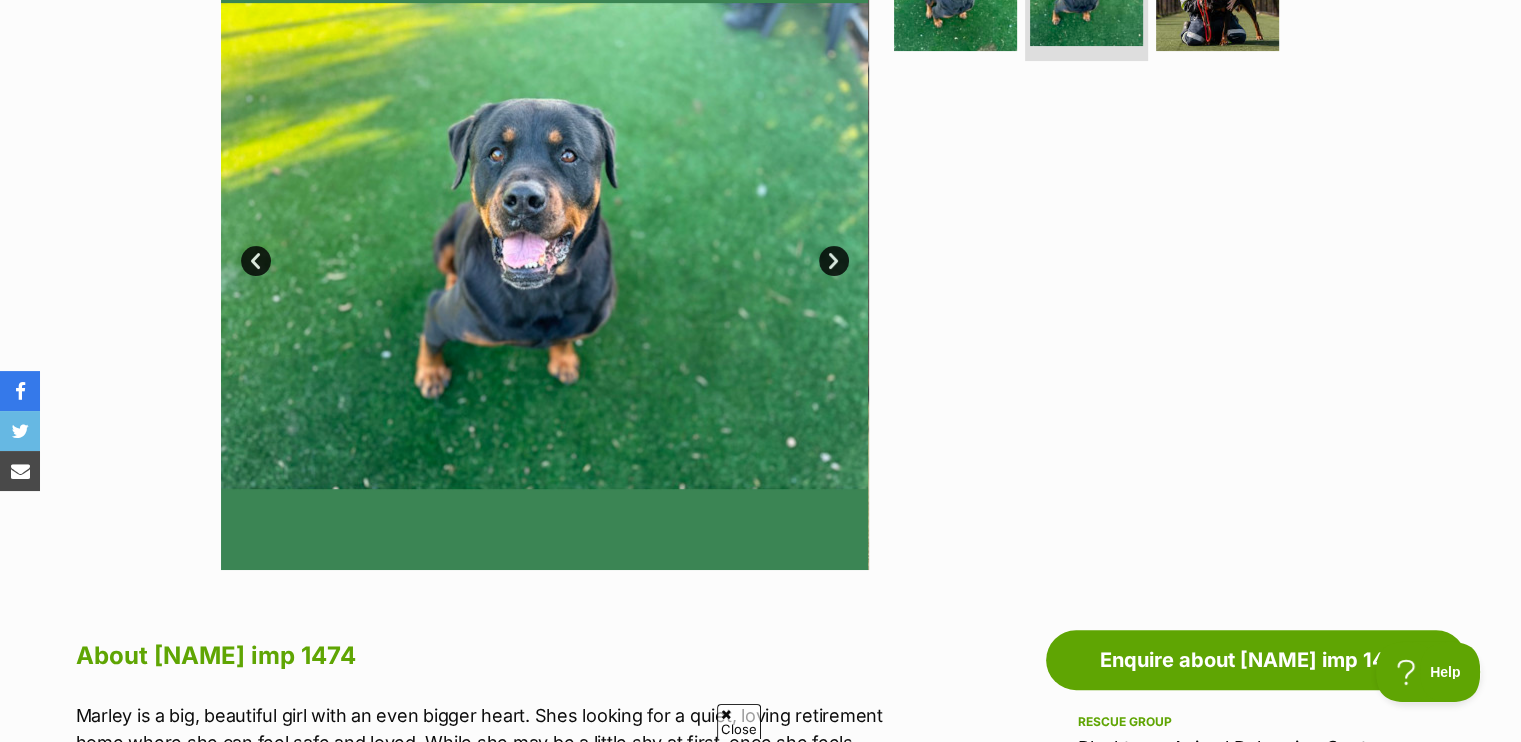 click on "Next" at bounding box center (834, 261) 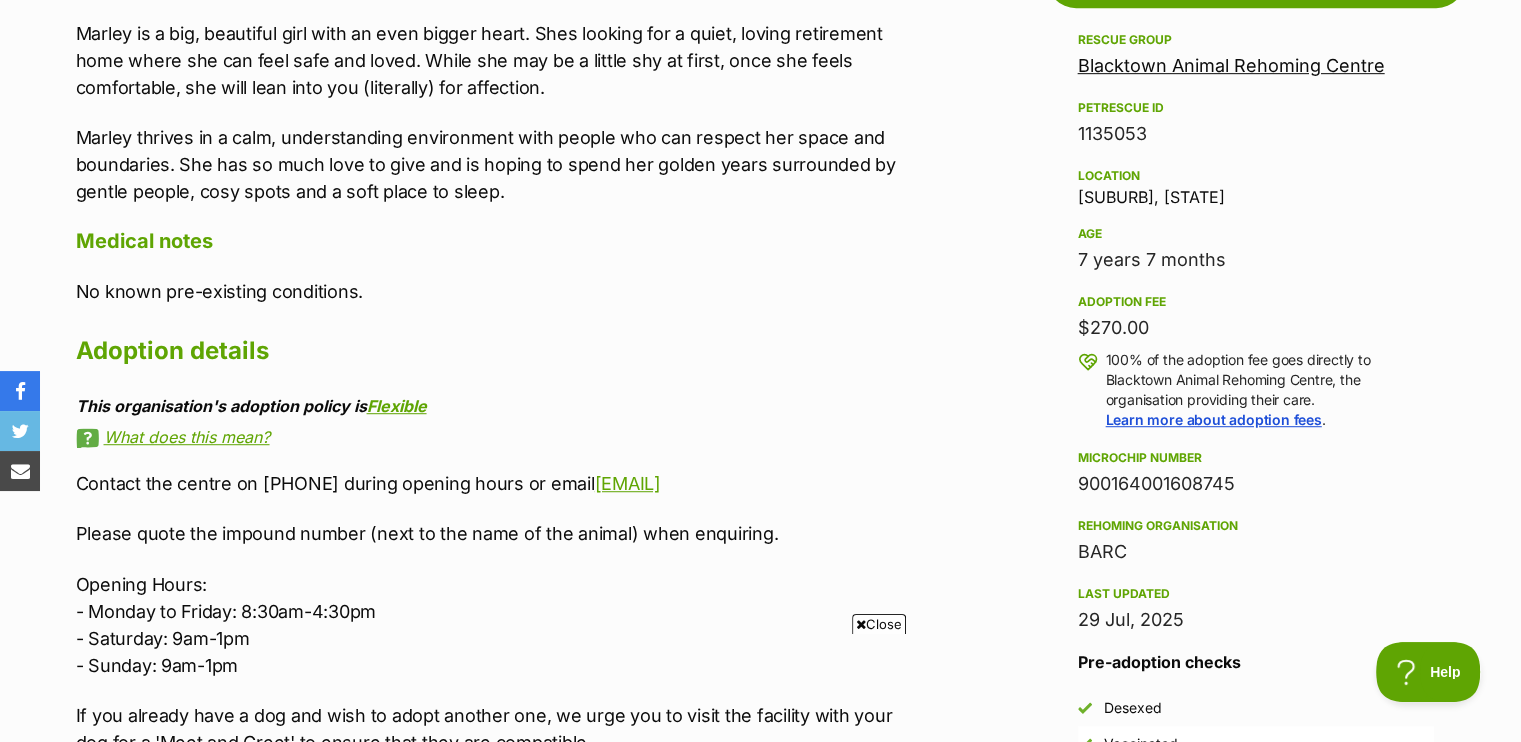 scroll, scrollTop: 1182, scrollLeft: 0, axis: vertical 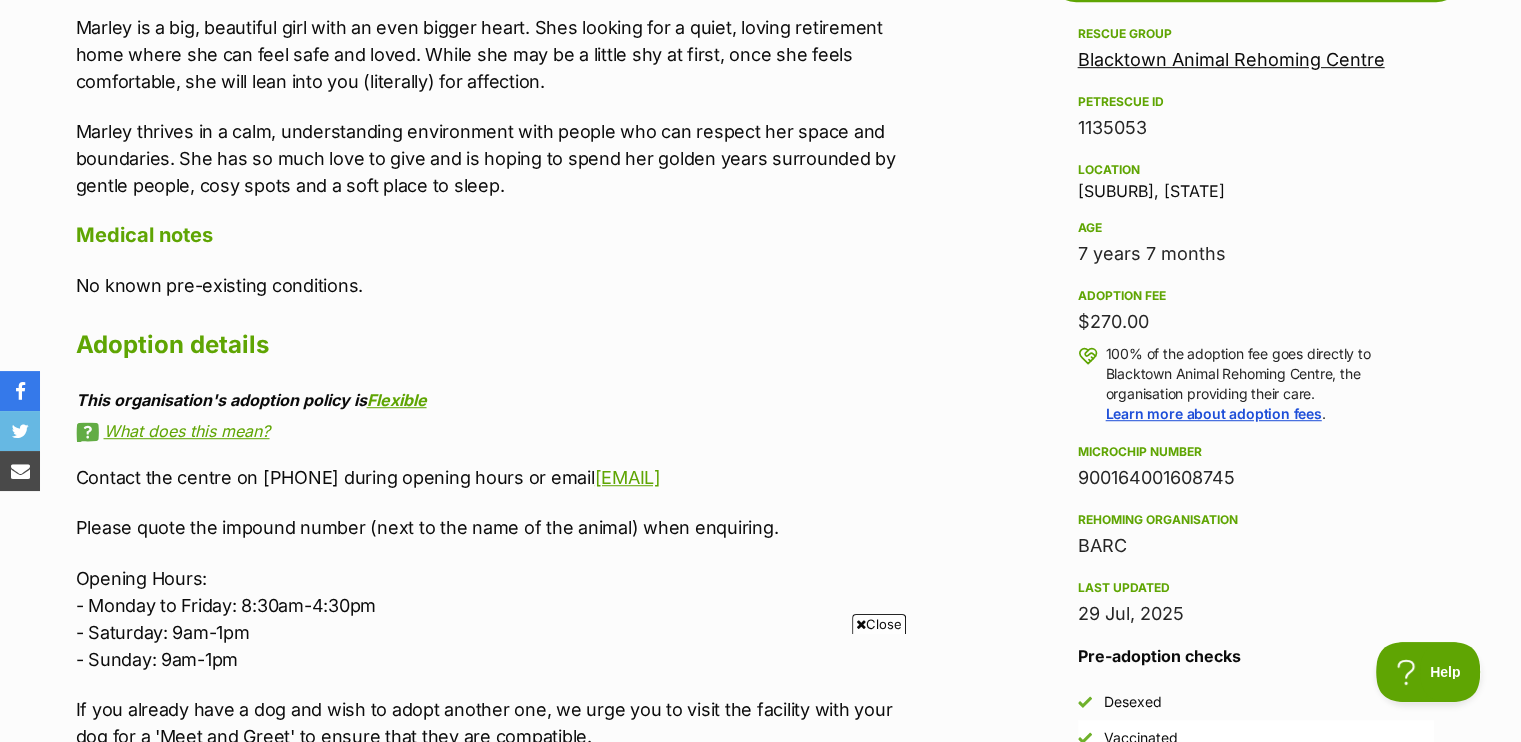 click on "Close" at bounding box center [879, 624] 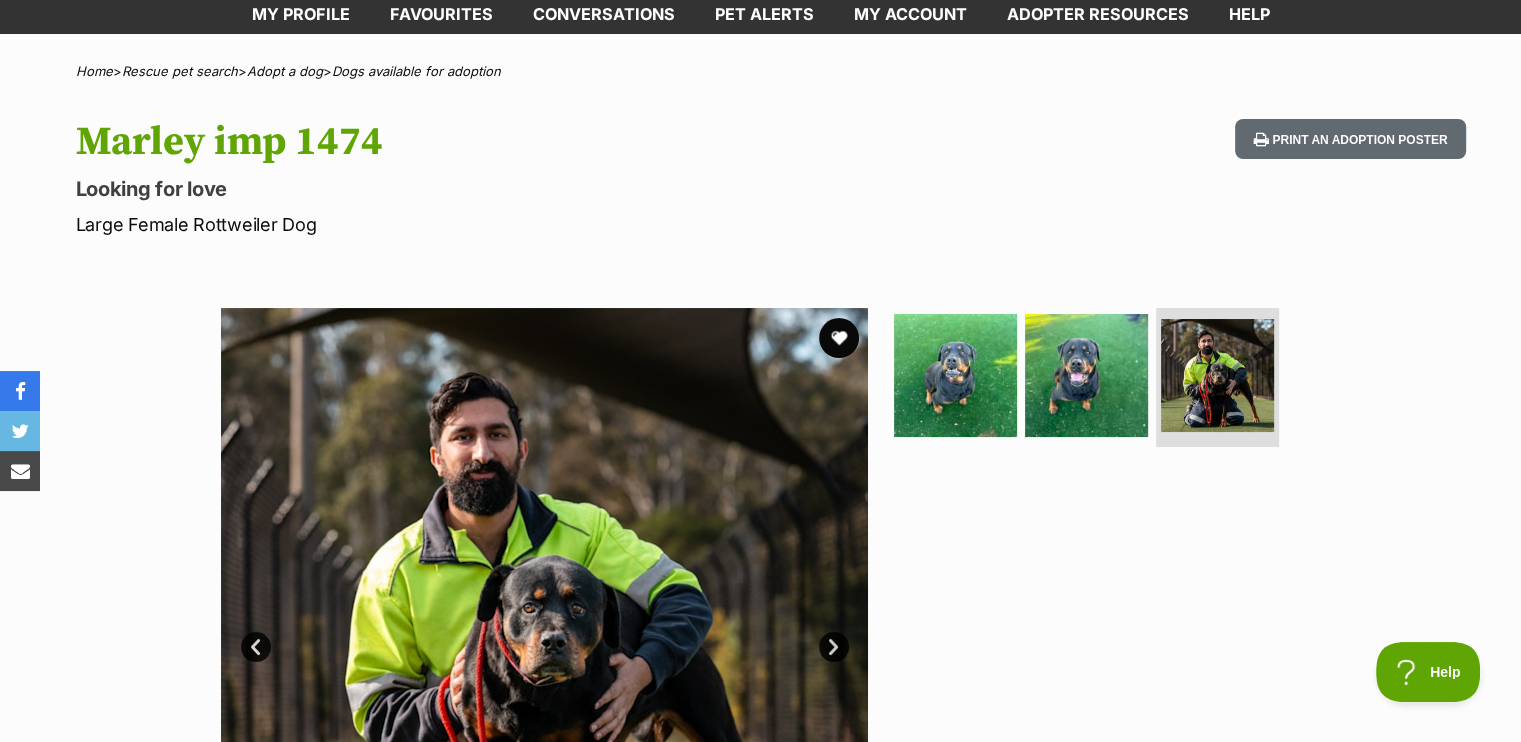 scroll, scrollTop: 107, scrollLeft: 0, axis: vertical 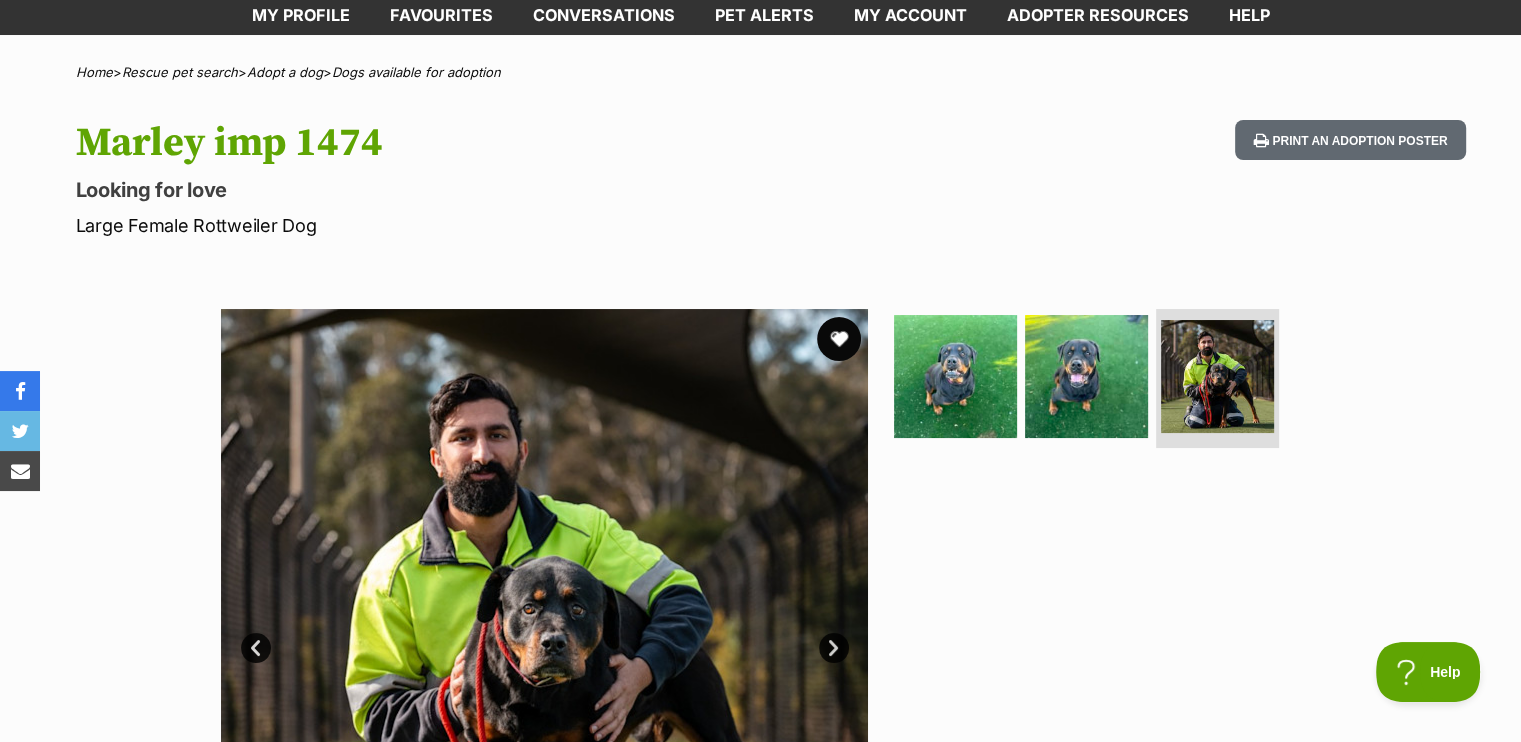 click at bounding box center (839, 339) 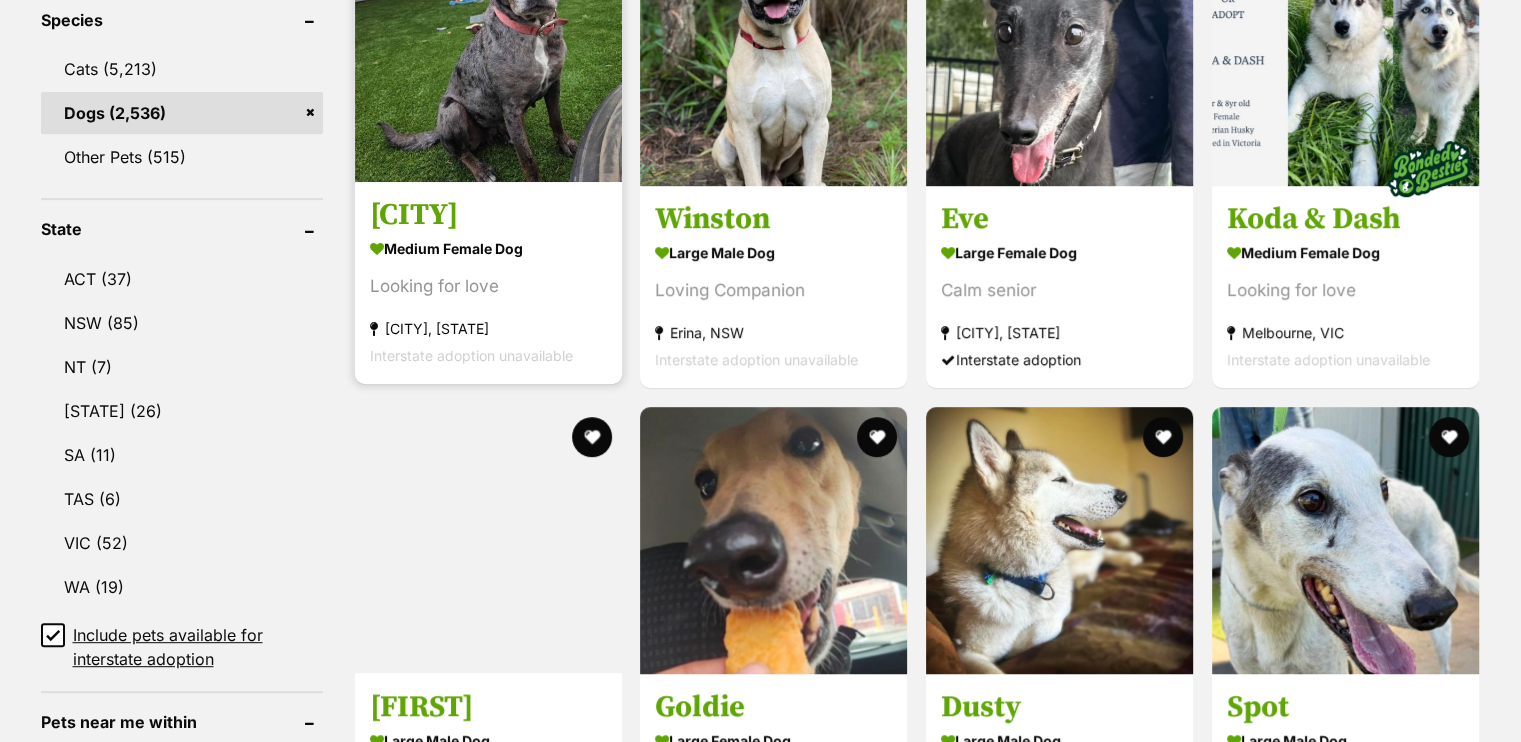 scroll, scrollTop: 1052, scrollLeft: 0, axis: vertical 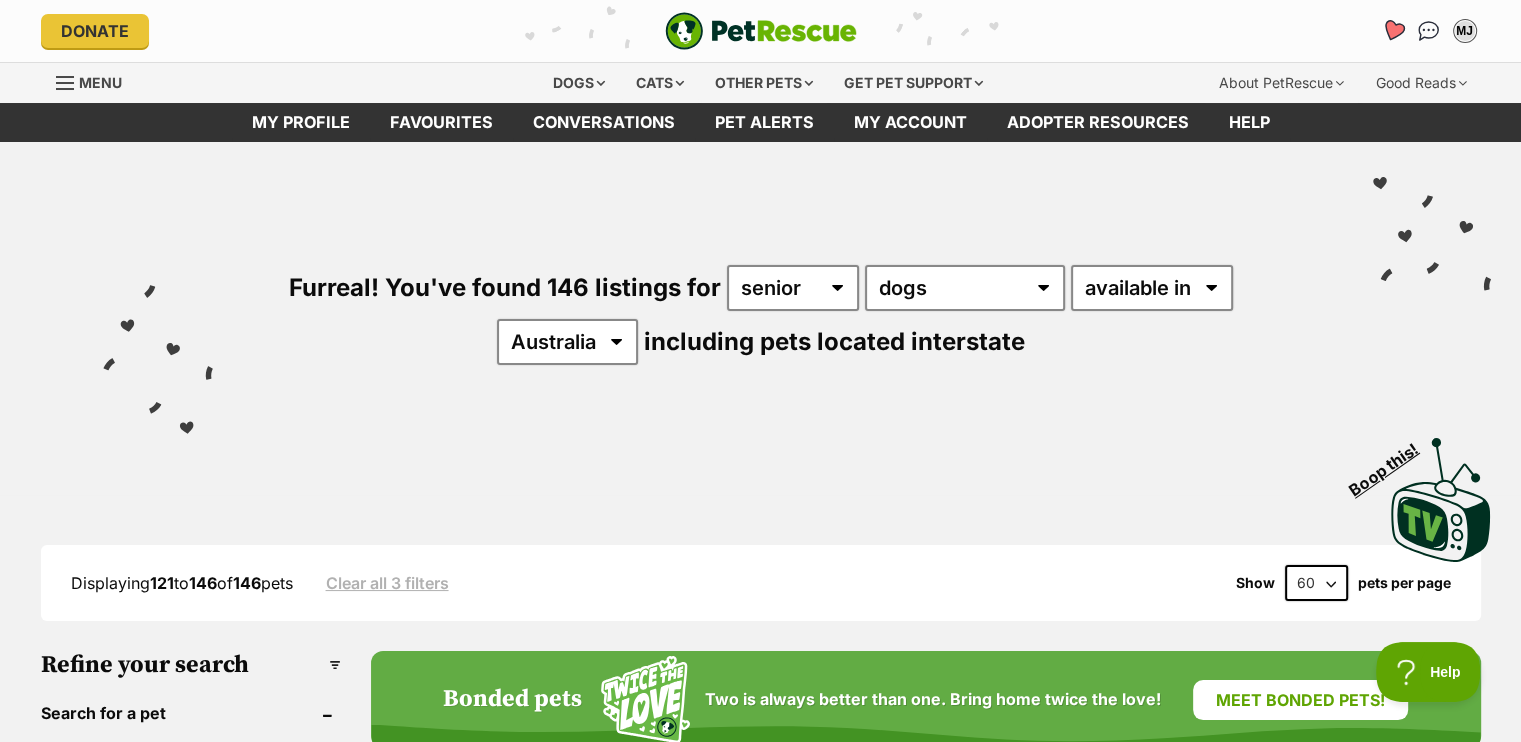 click 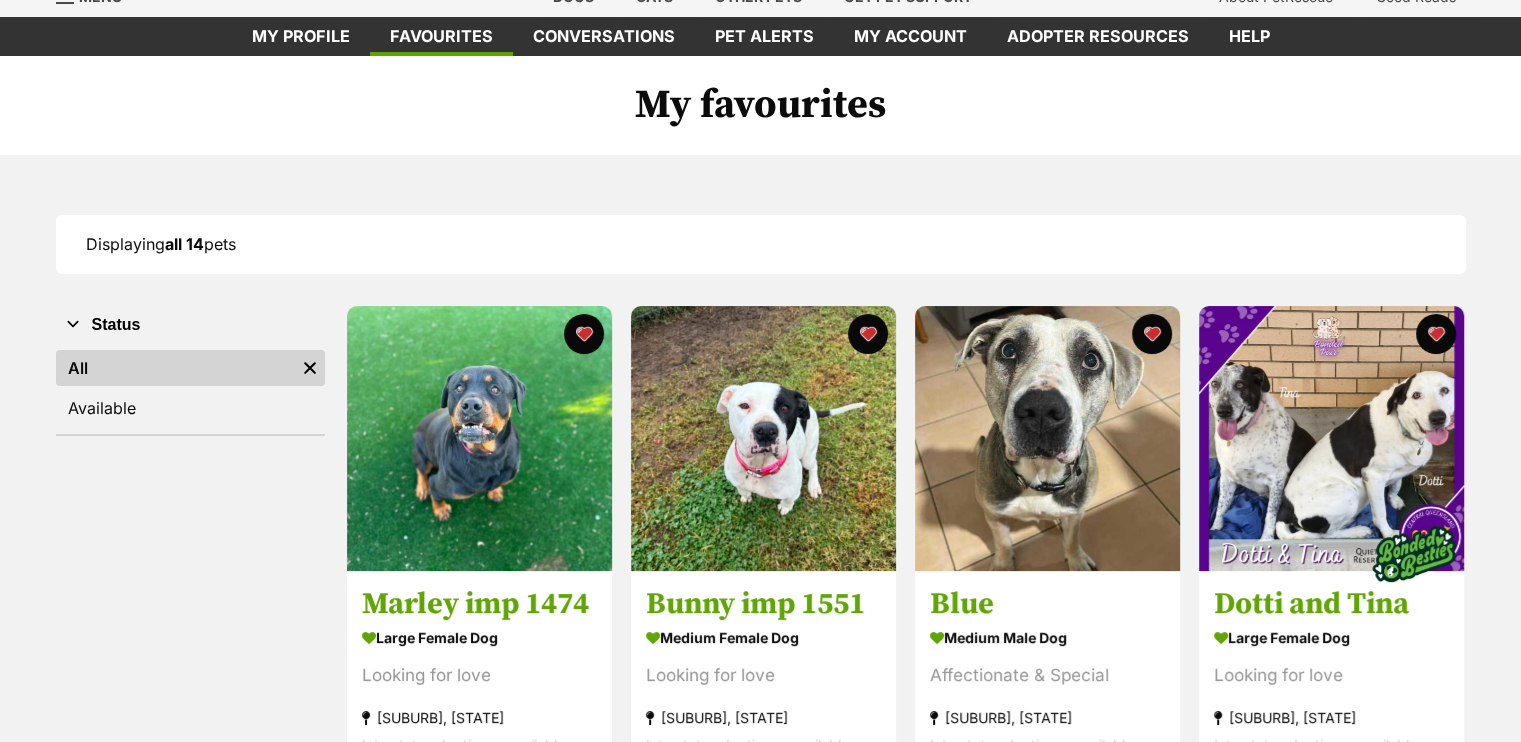scroll, scrollTop: 216, scrollLeft: 0, axis: vertical 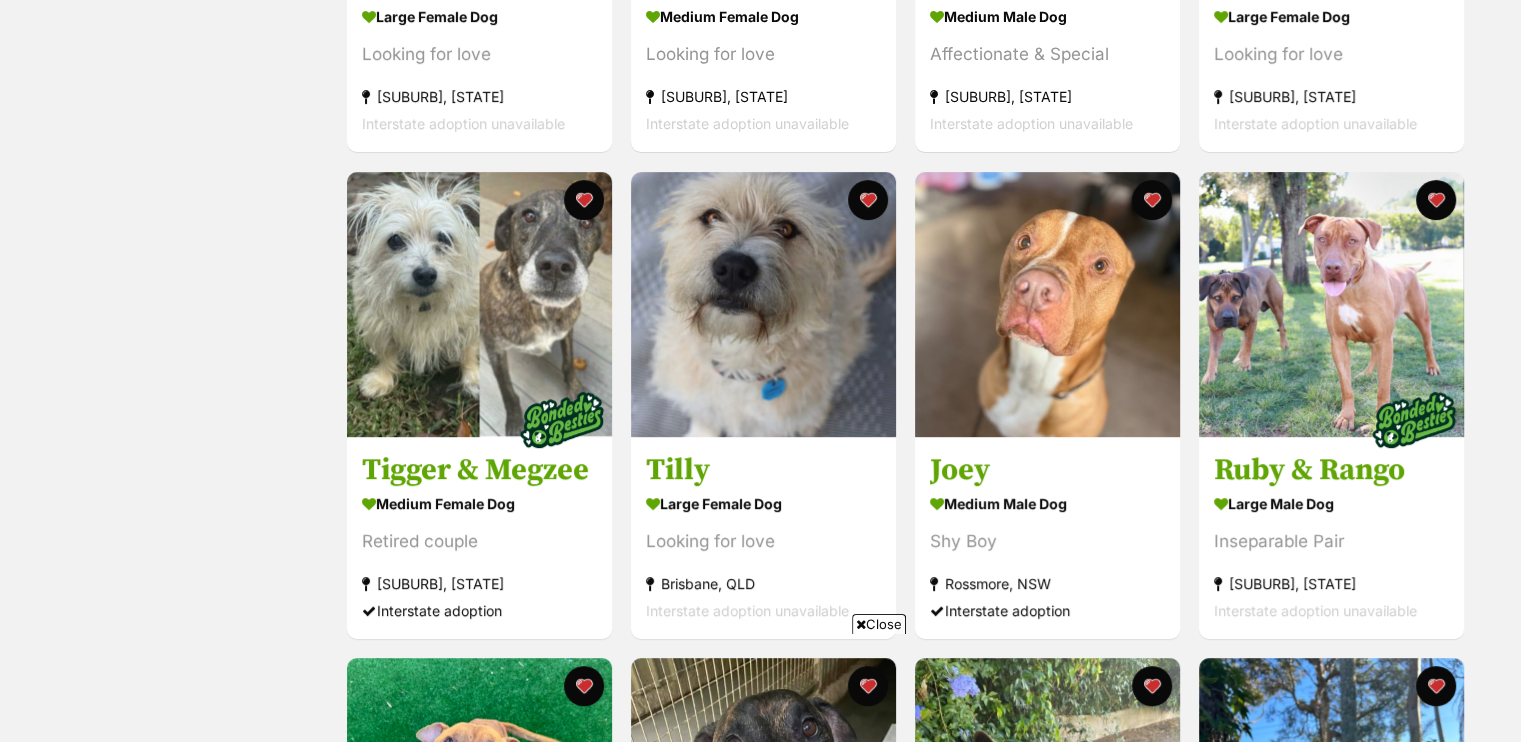click on "Close" at bounding box center [879, 624] 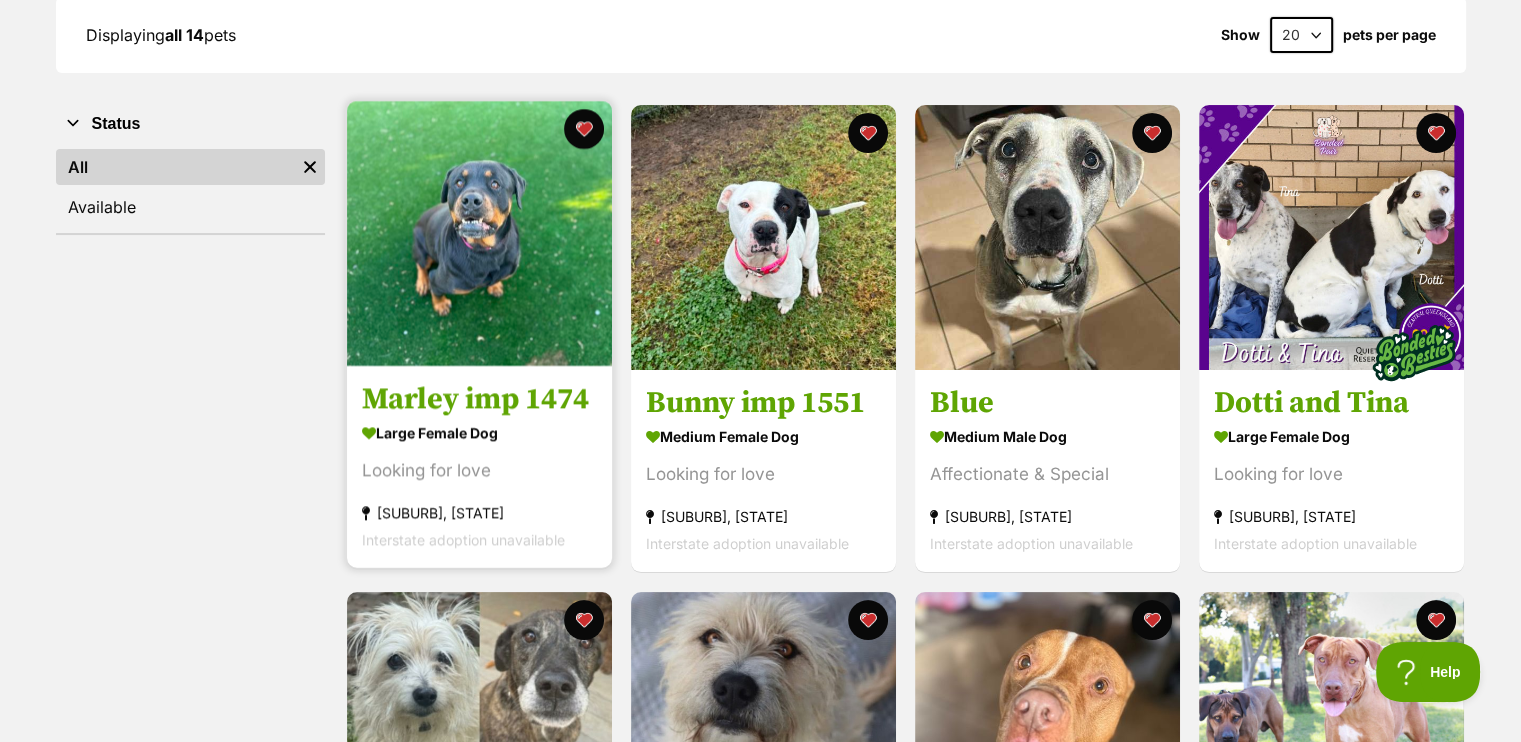 scroll, scrollTop: 306, scrollLeft: 0, axis: vertical 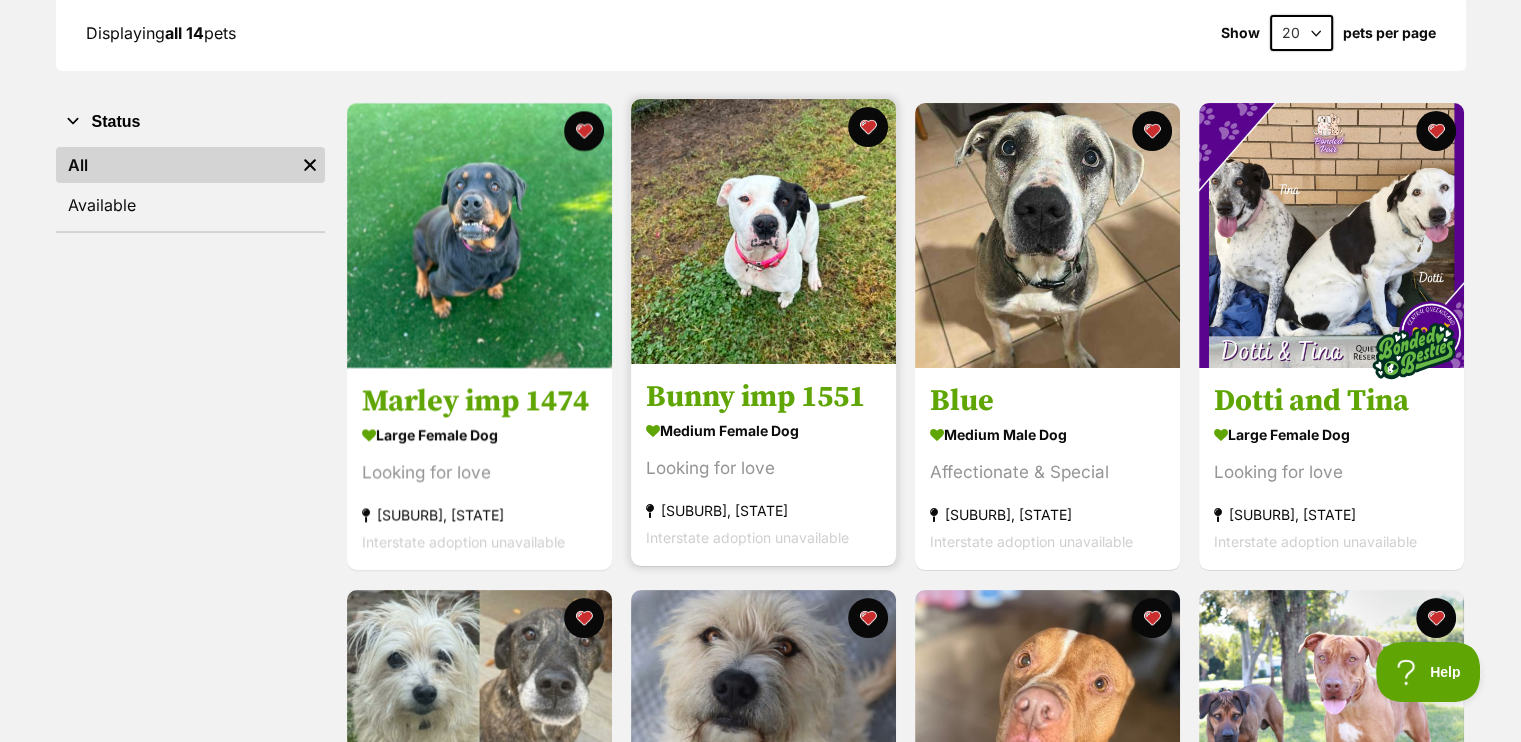 drag, startPoint x: 776, startPoint y: 394, endPoint x: 716, endPoint y: 395, distance: 60.00833 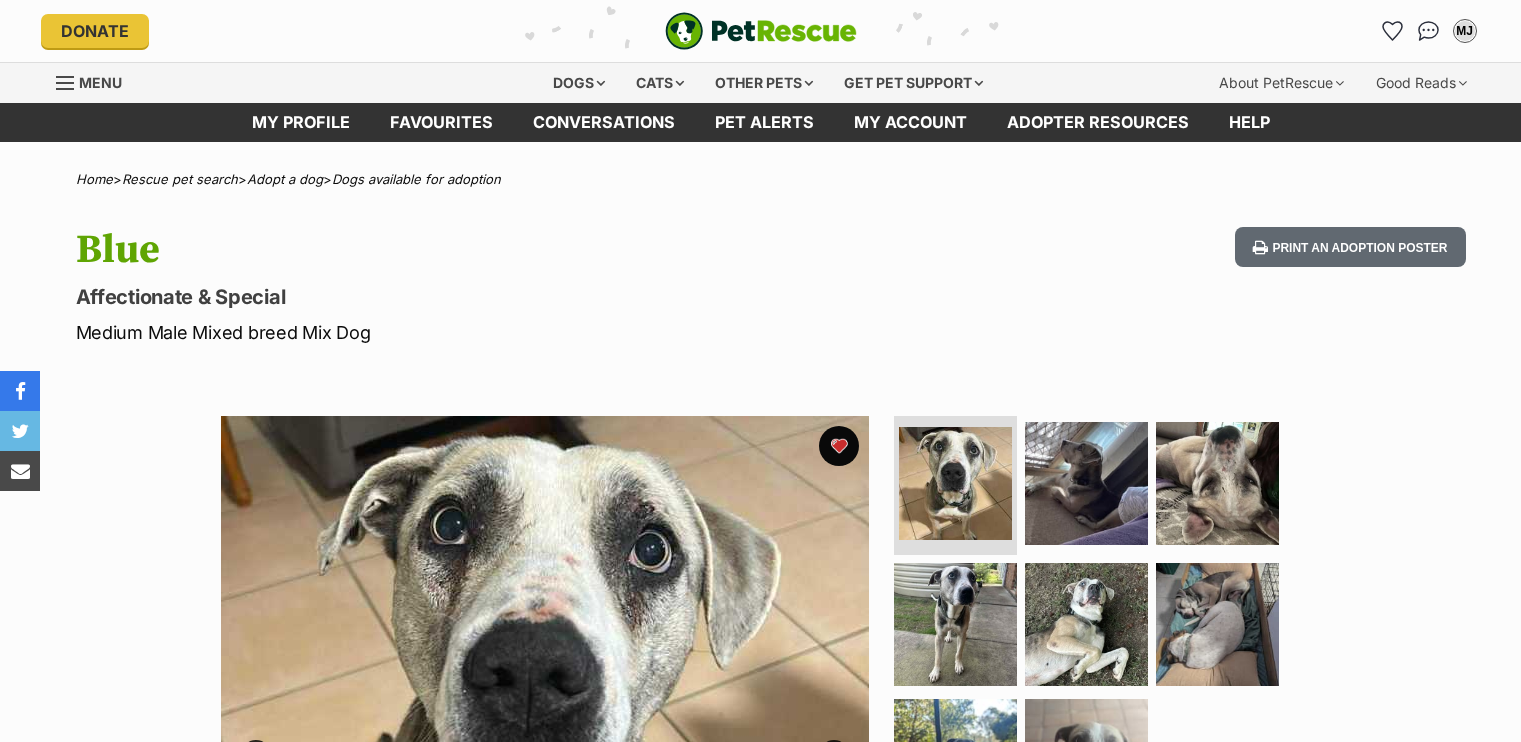 scroll, scrollTop: 0, scrollLeft: 0, axis: both 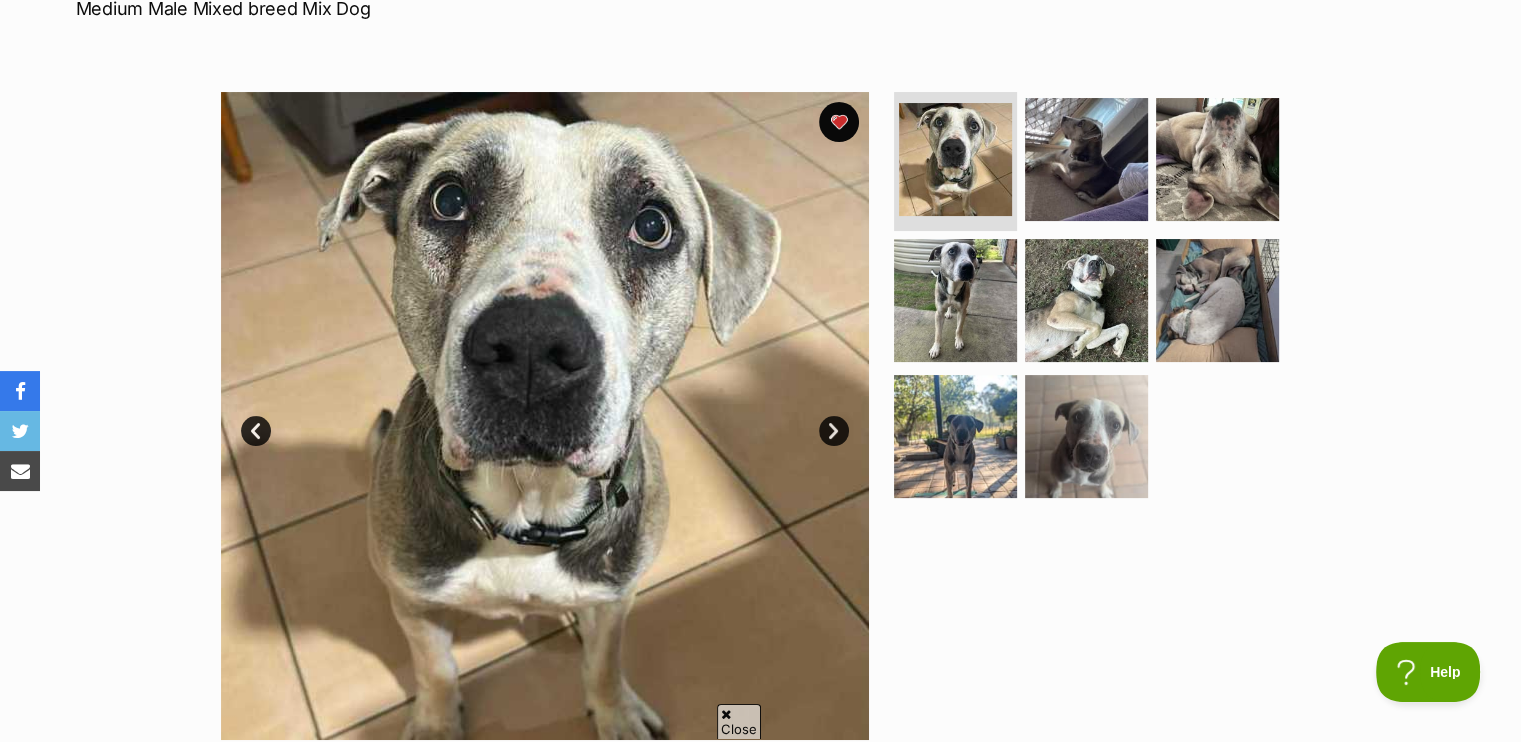click at bounding box center [1095, 416] 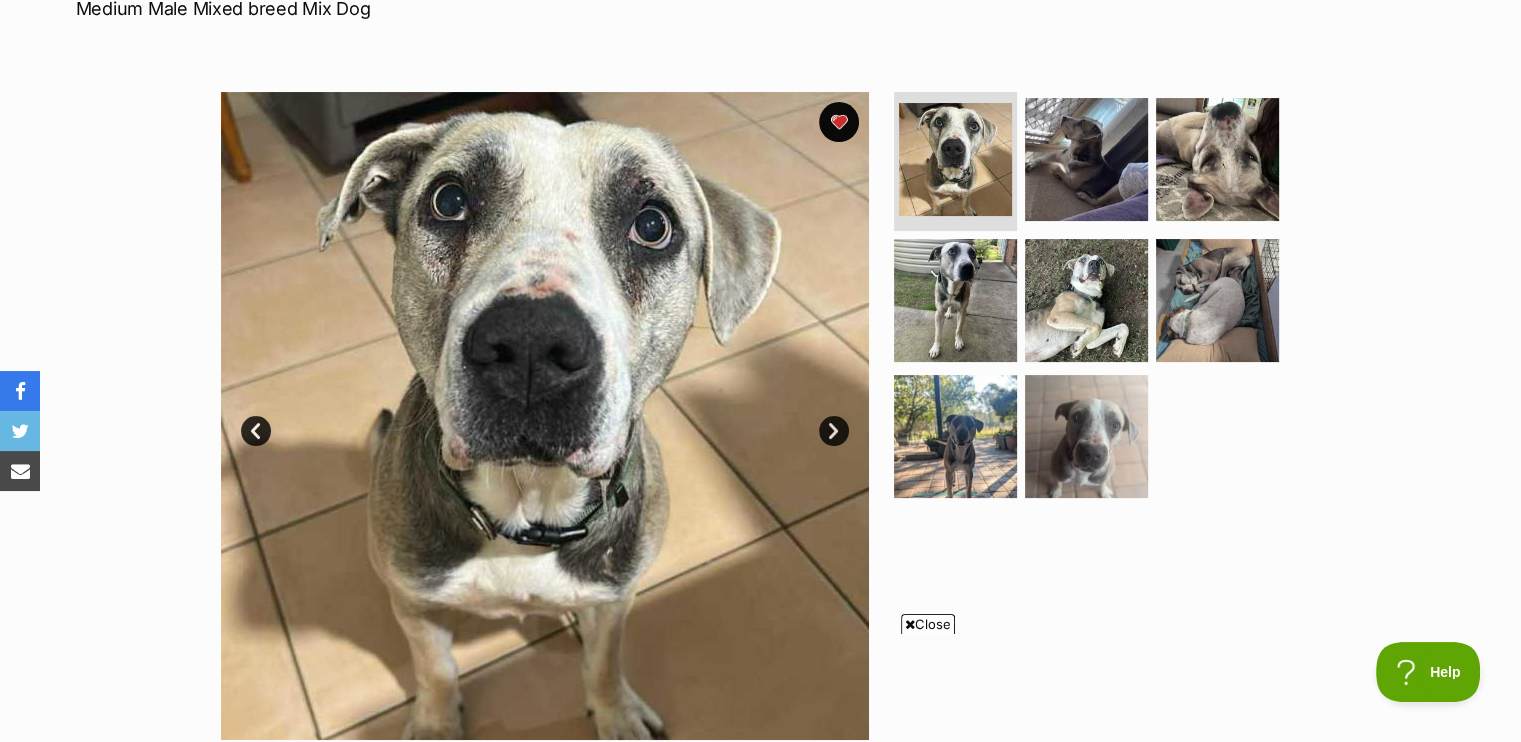 click on "Close" at bounding box center [928, 624] 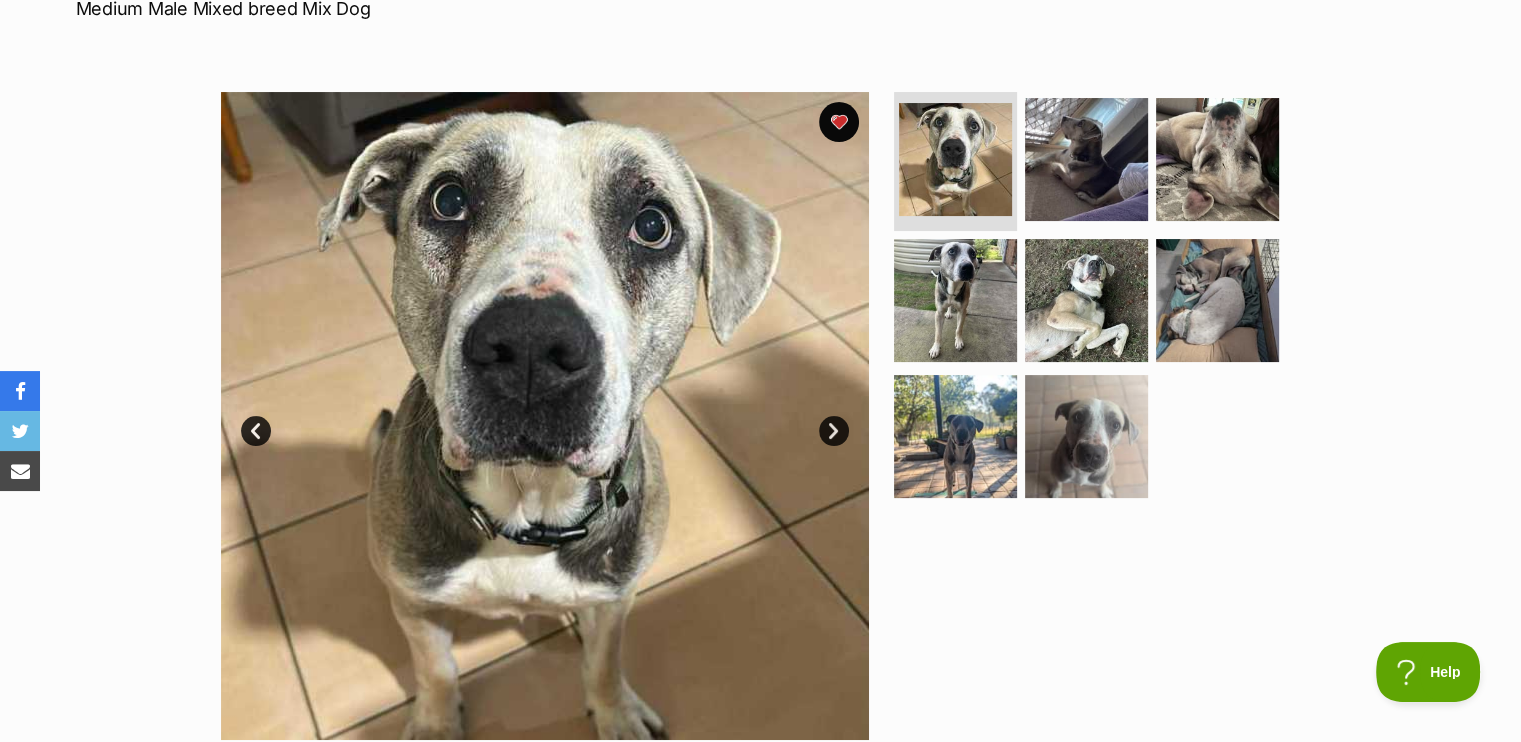 click on "Next" at bounding box center [834, 431] 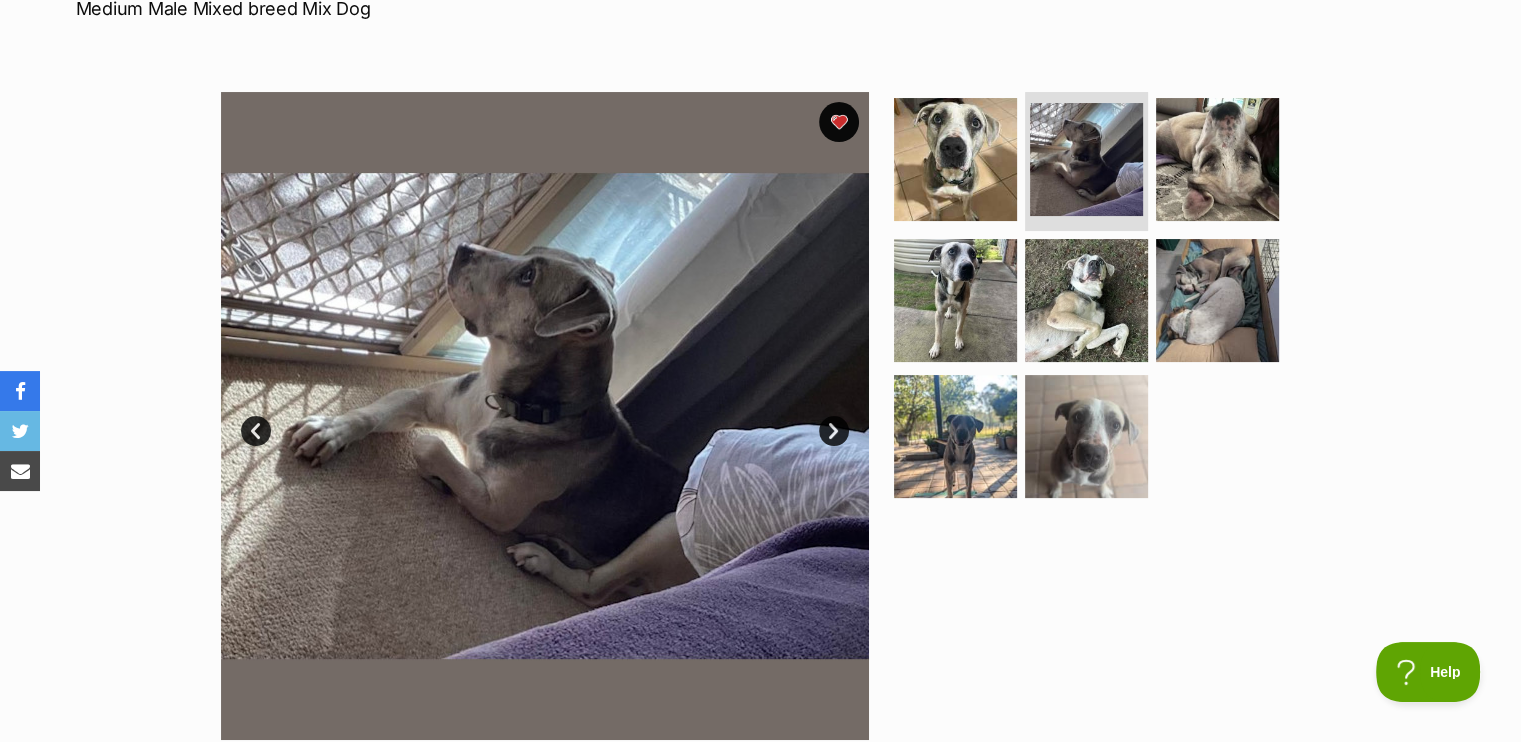 click on "Next" at bounding box center [834, 431] 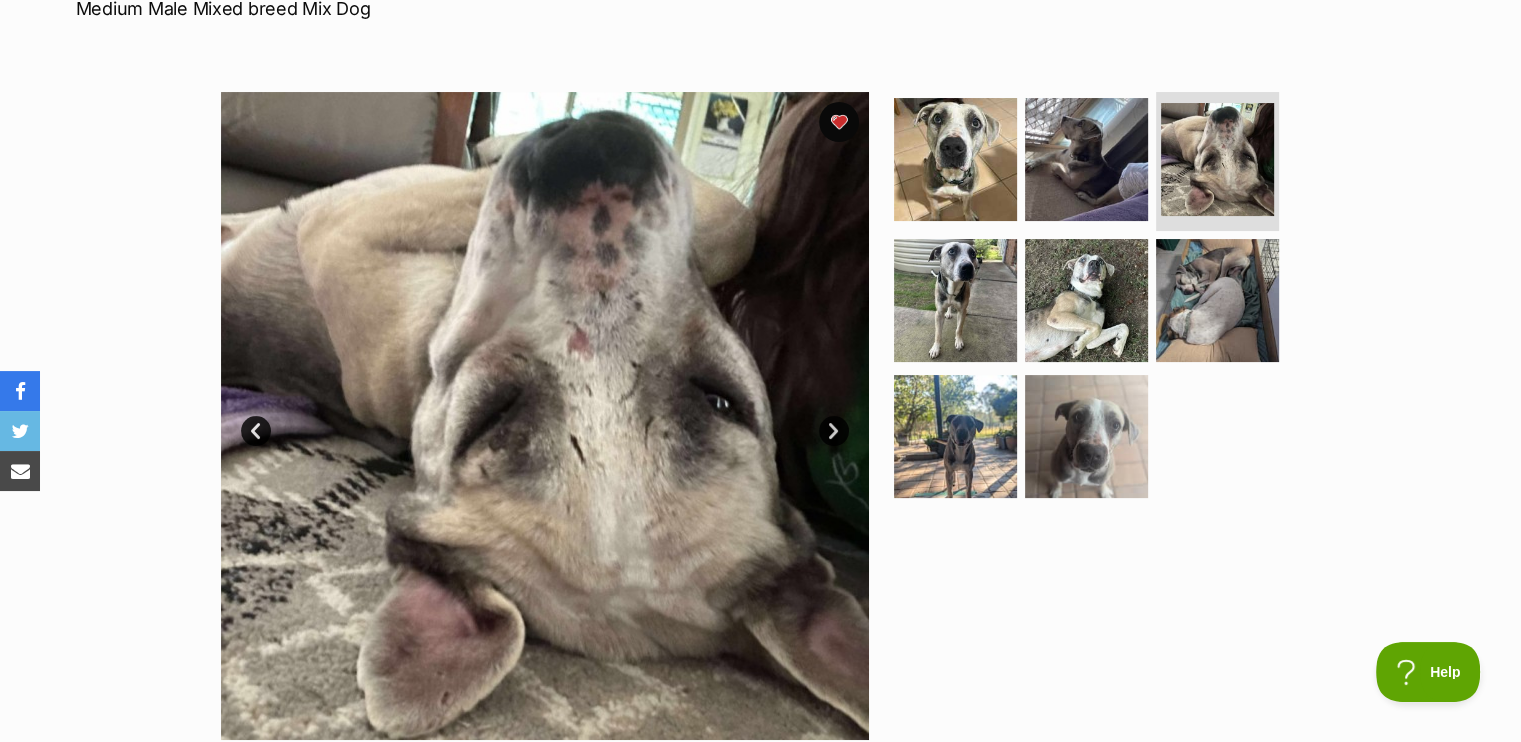 click on "Next" at bounding box center [834, 431] 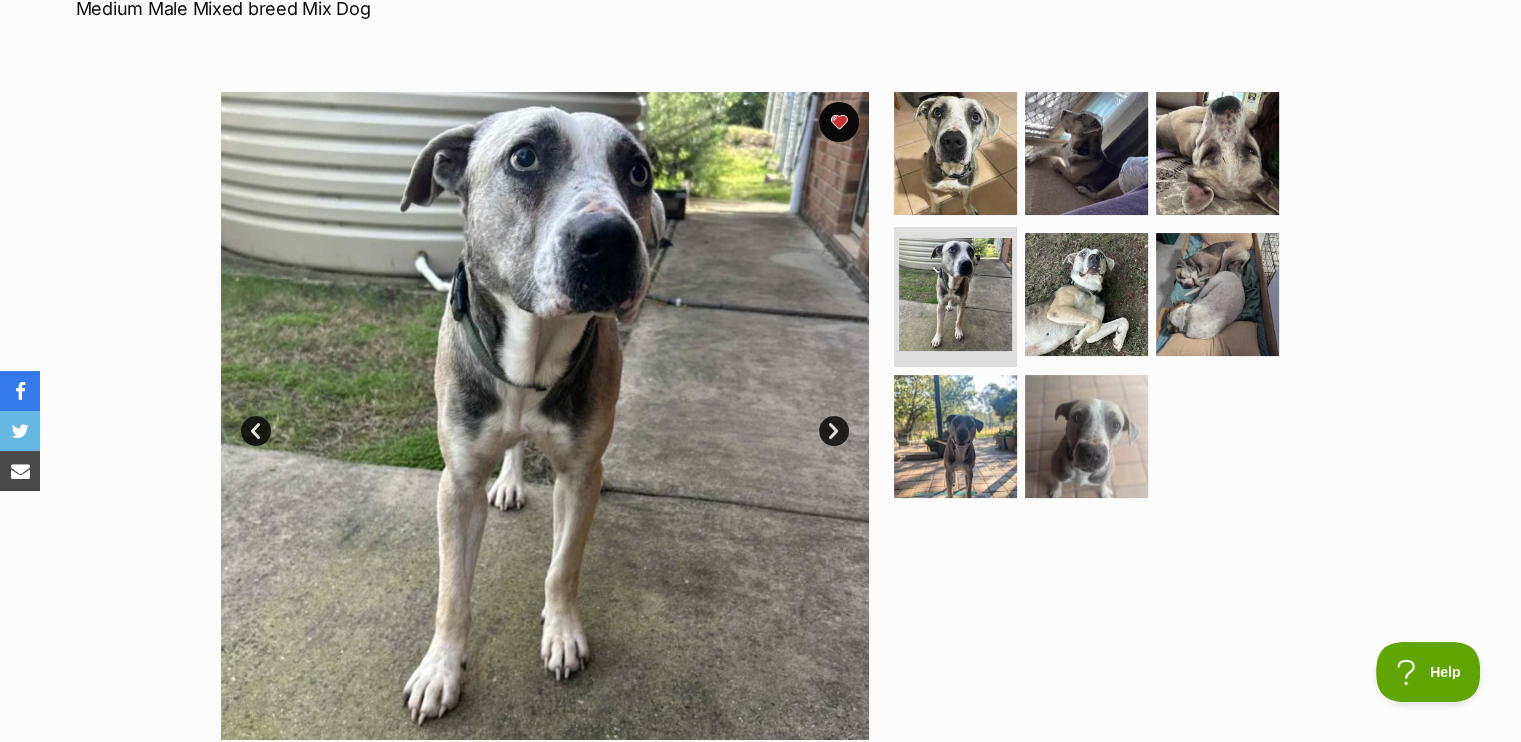 click on "Next" at bounding box center (834, 431) 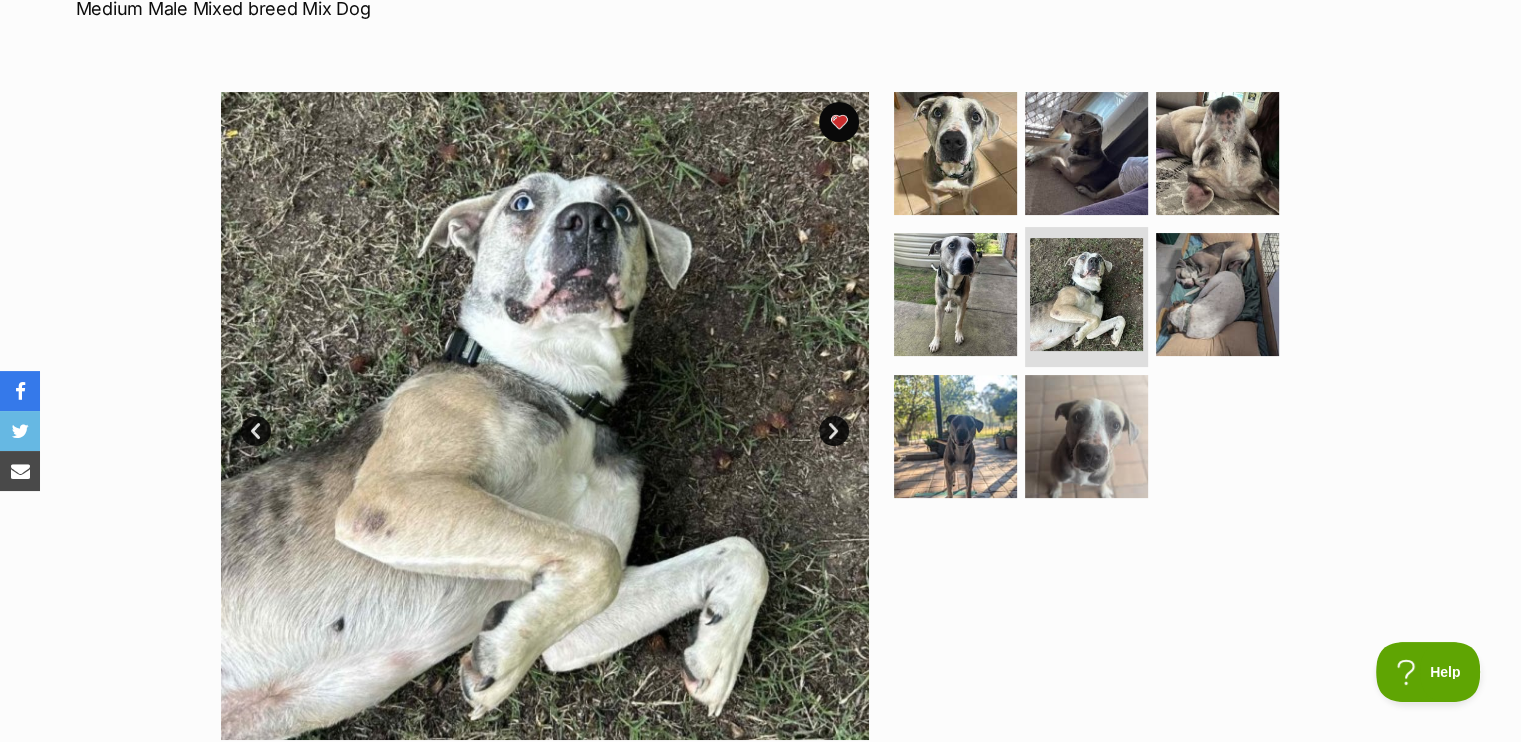 click on "Next" at bounding box center (834, 431) 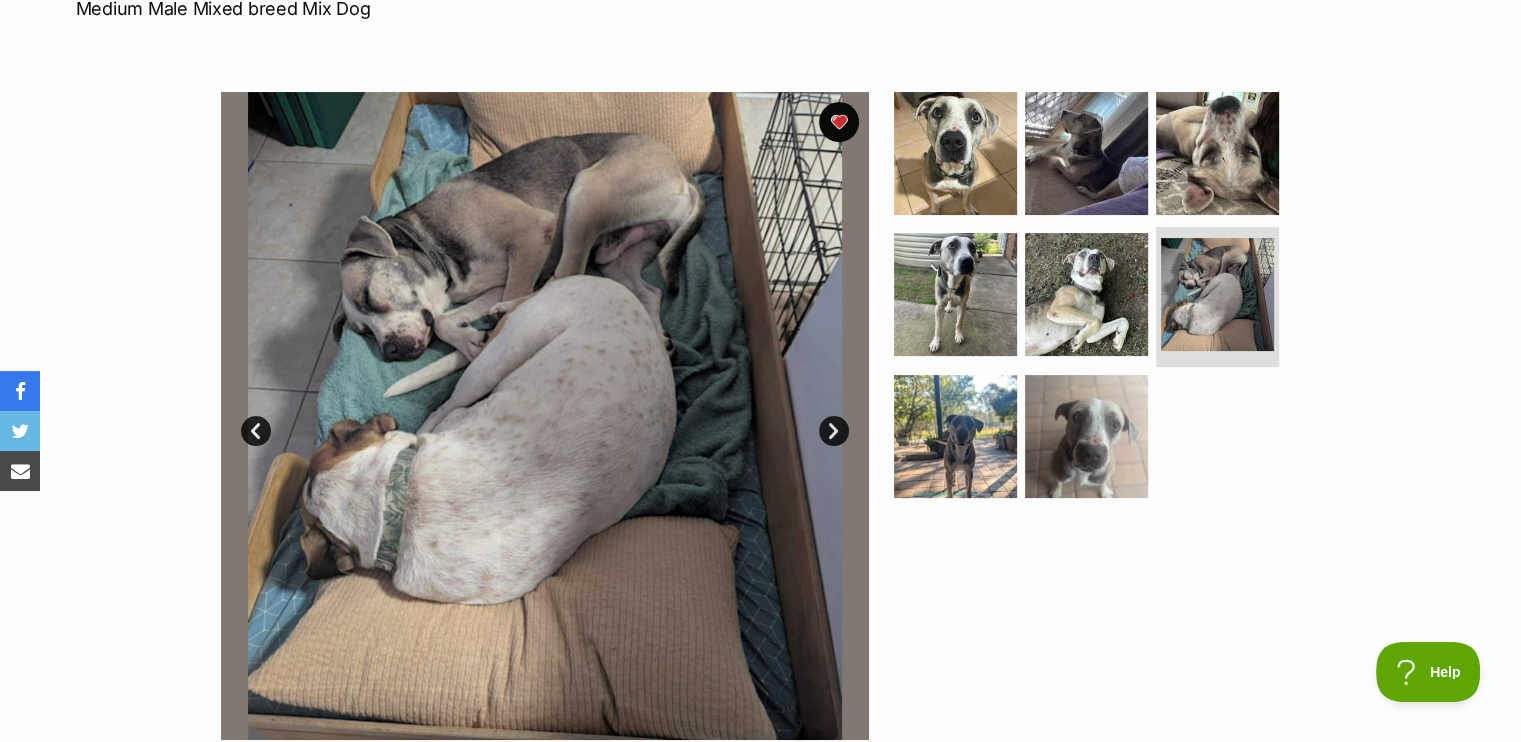 click on "Next" at bounding box center (834, 431) 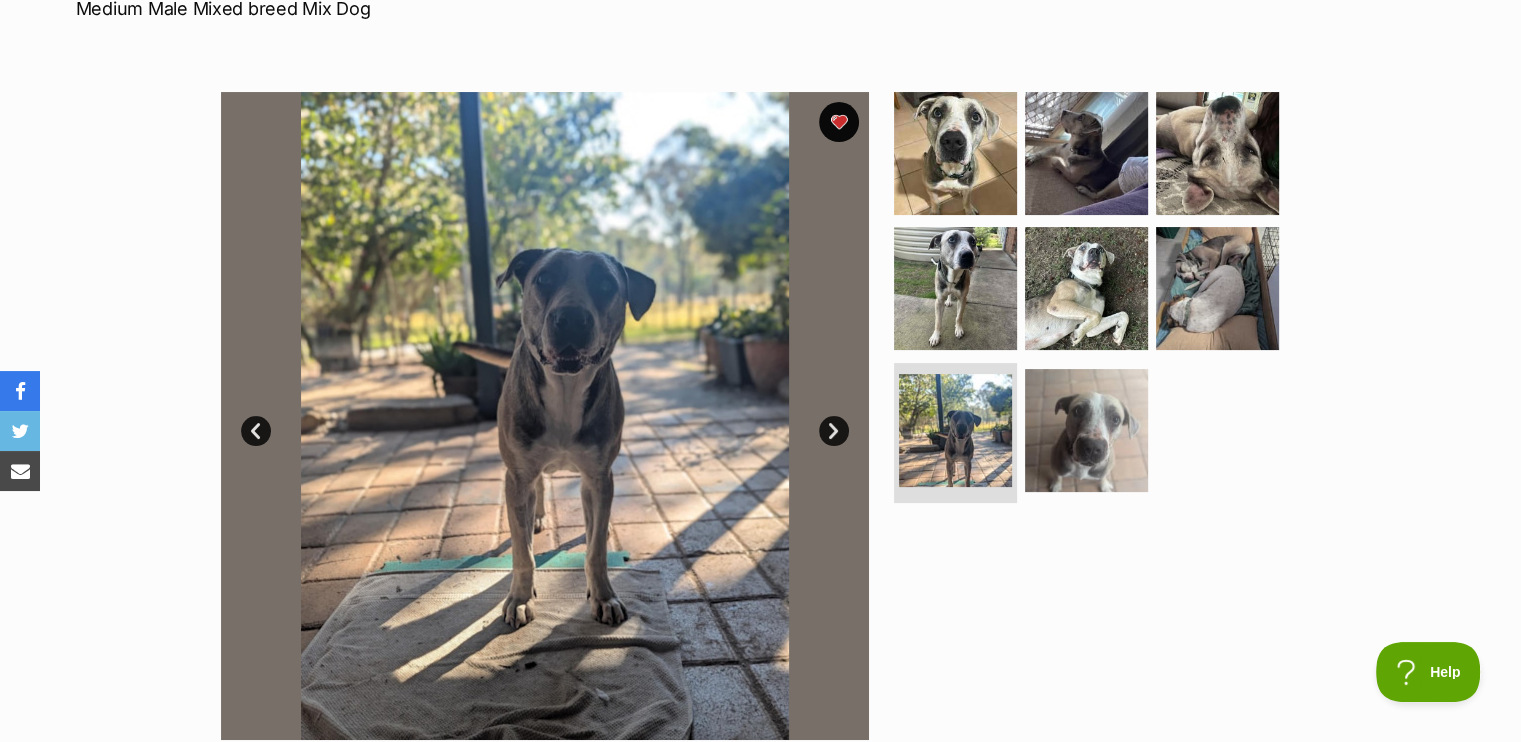 click on "Next" at bounding box center (834, 431) 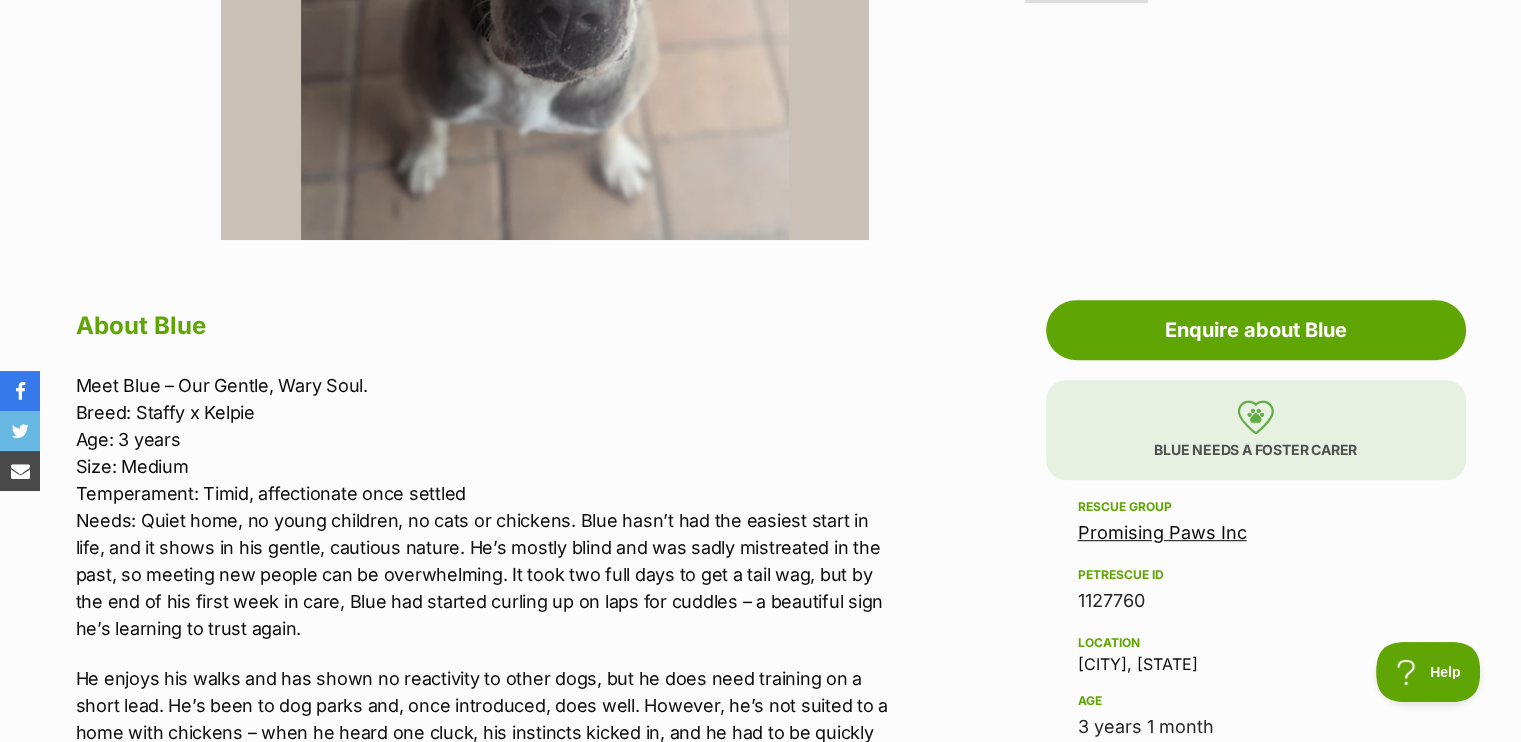scroll, scrollTop: 836, scrollLeft: 0, axis: vertical 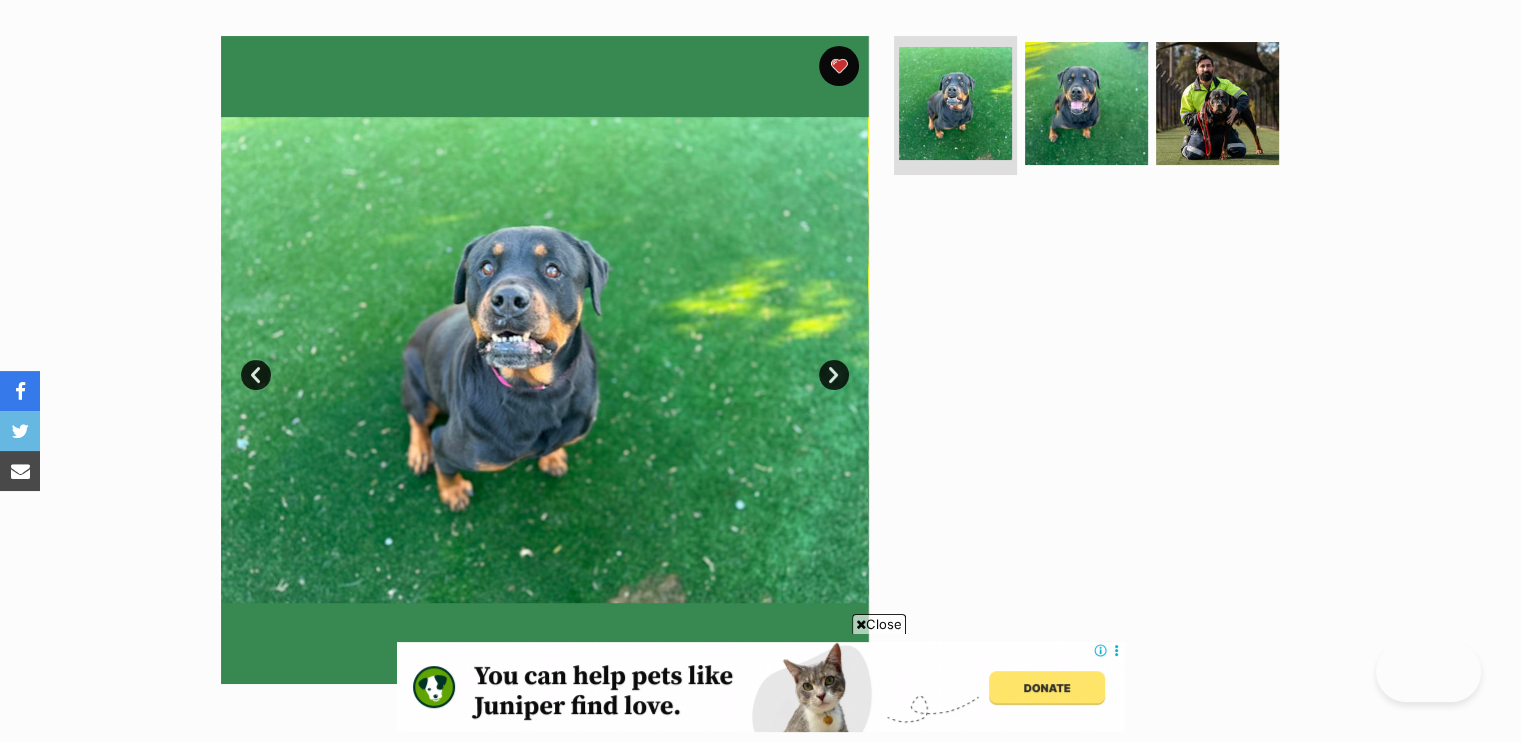 click on "Close" at bounding box center [879, 624] 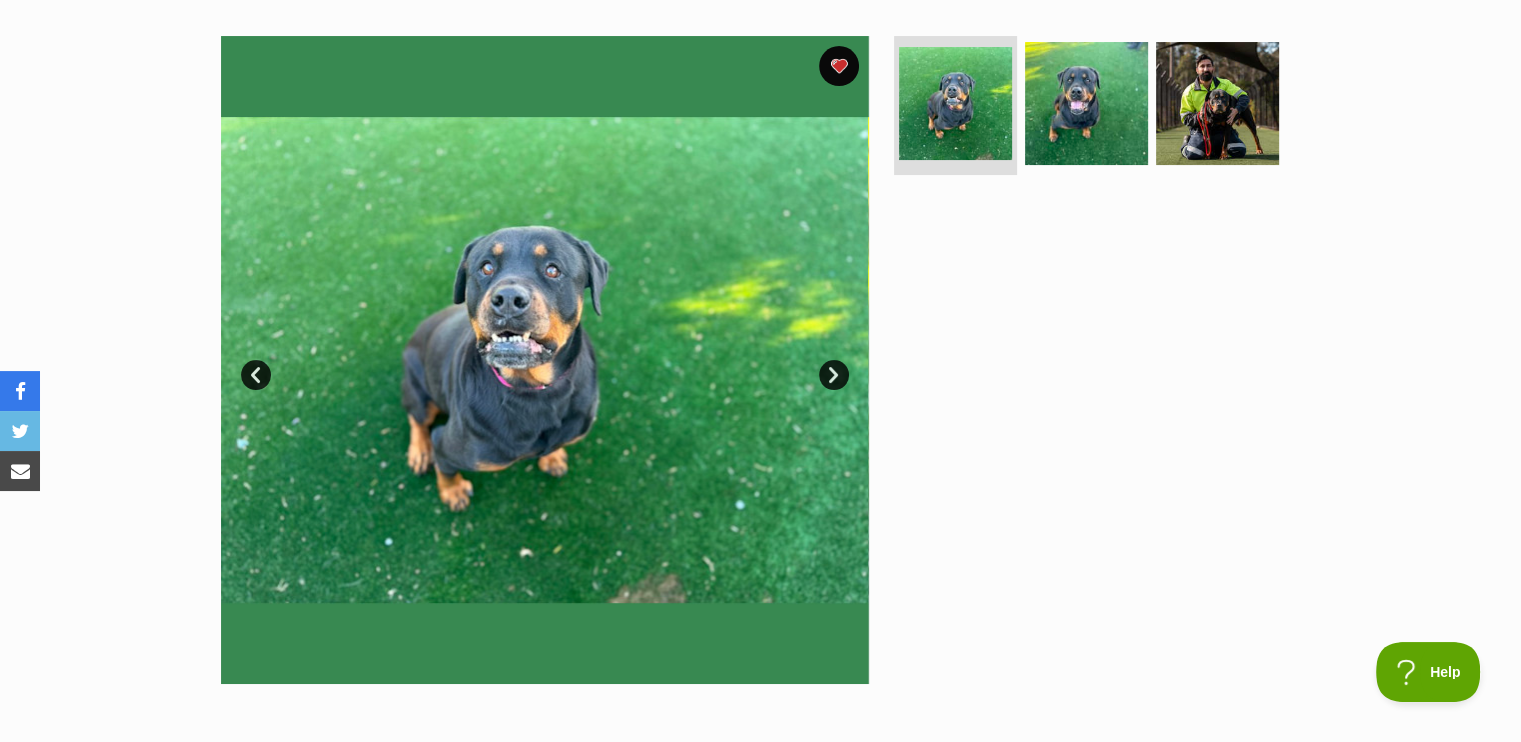 scroll, scrollTop: 0, scrollLeft: 0, axis: both 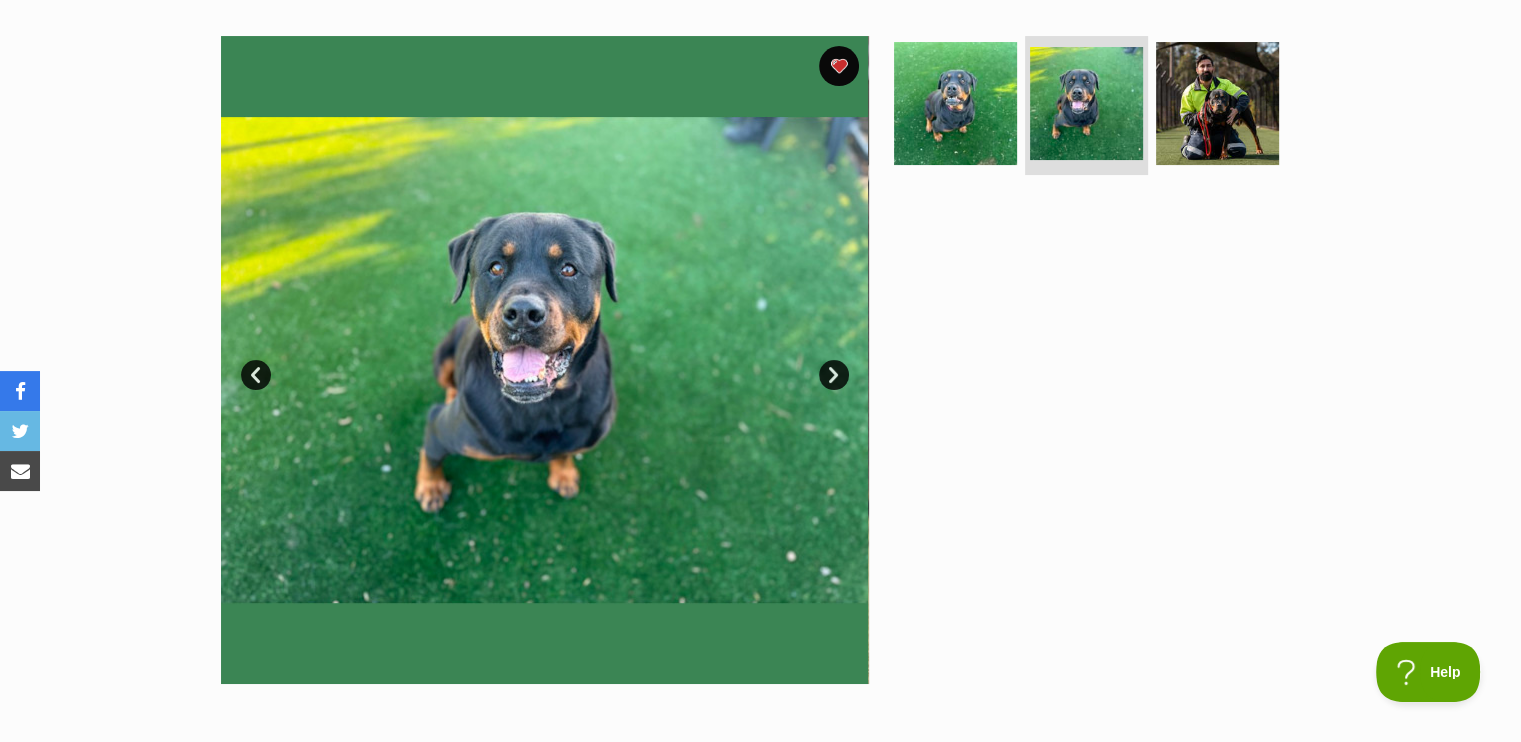click on "Next" at bounding box center (834, 375) 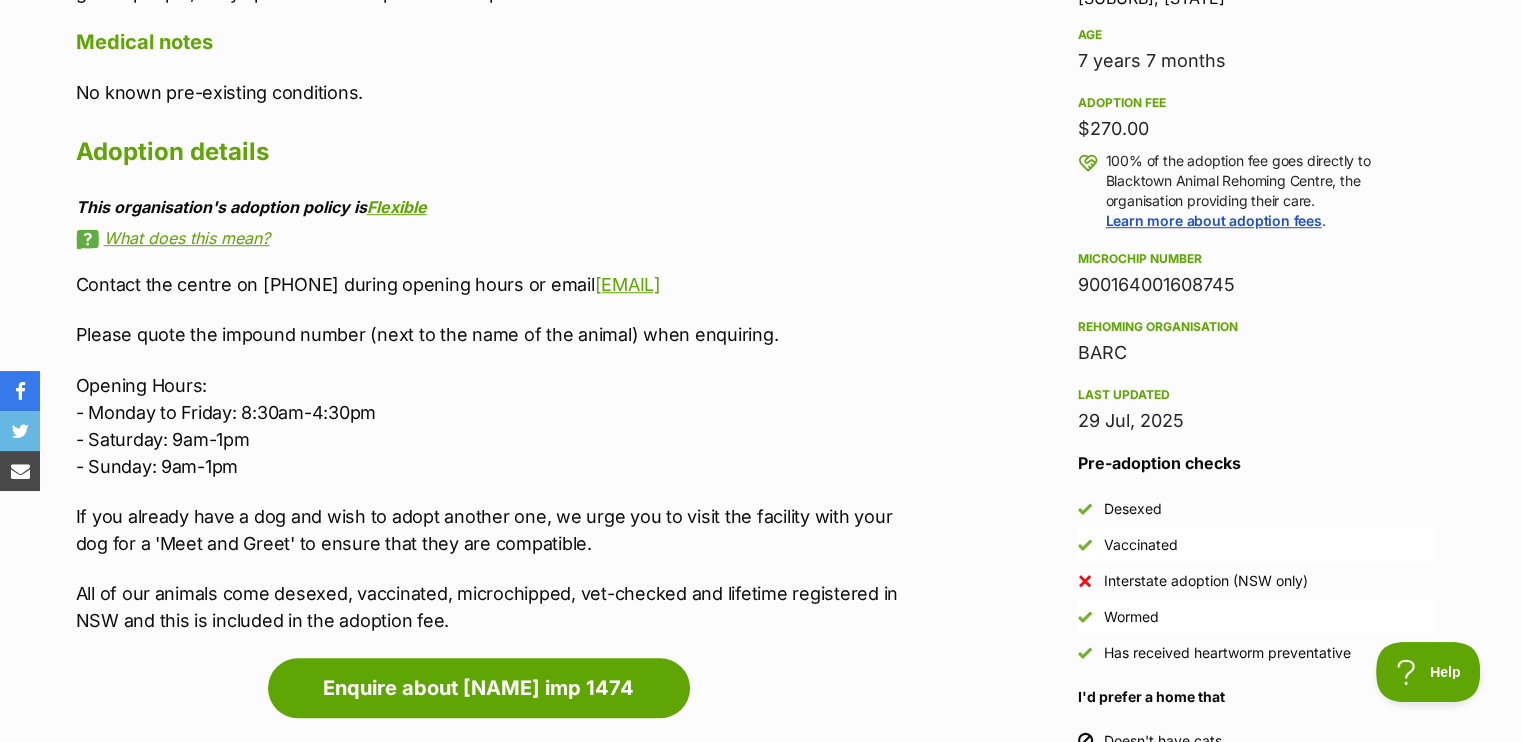 scroll, scrollTop: 1380, scrollLeft: 0, axis: vertical 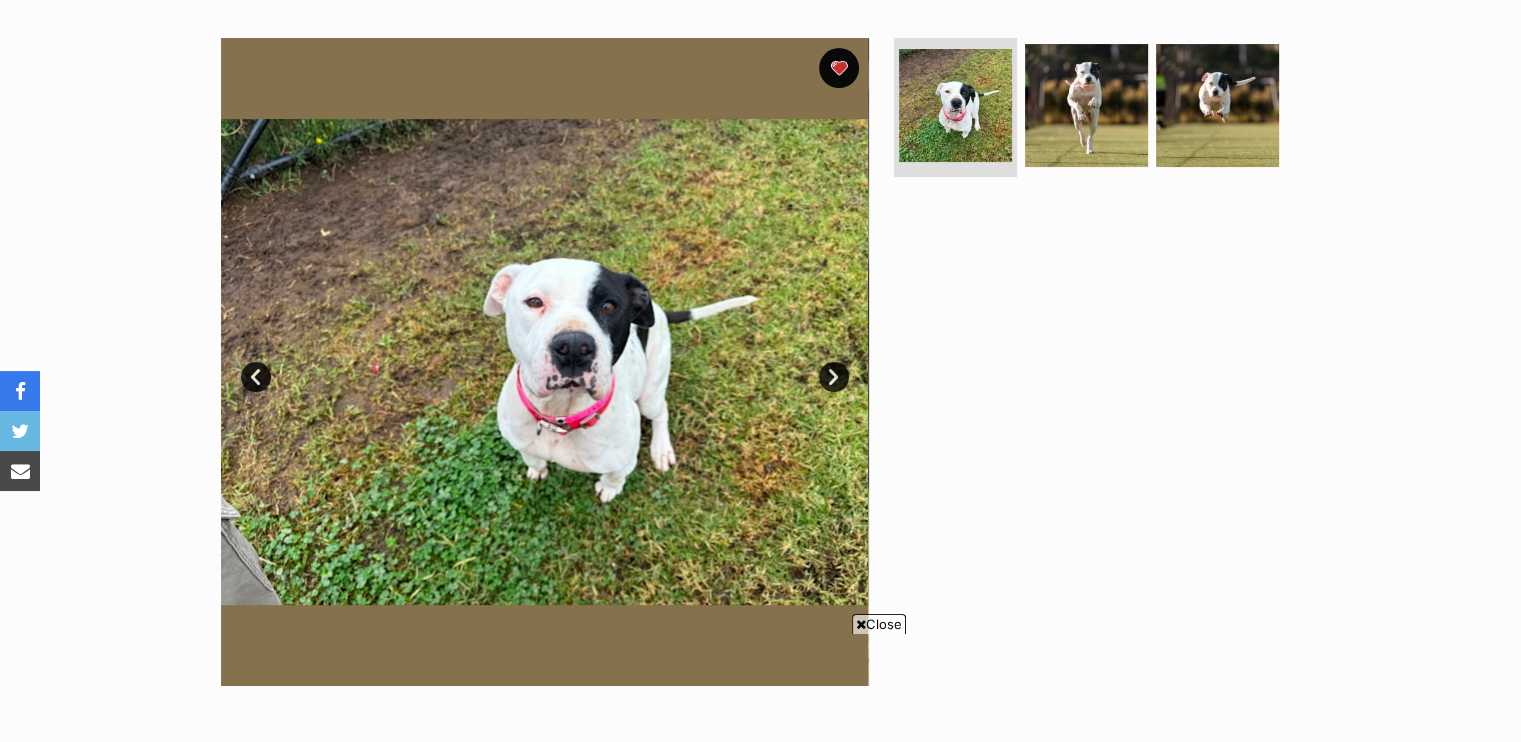 click on "Close" at bounding box center (879, 624) 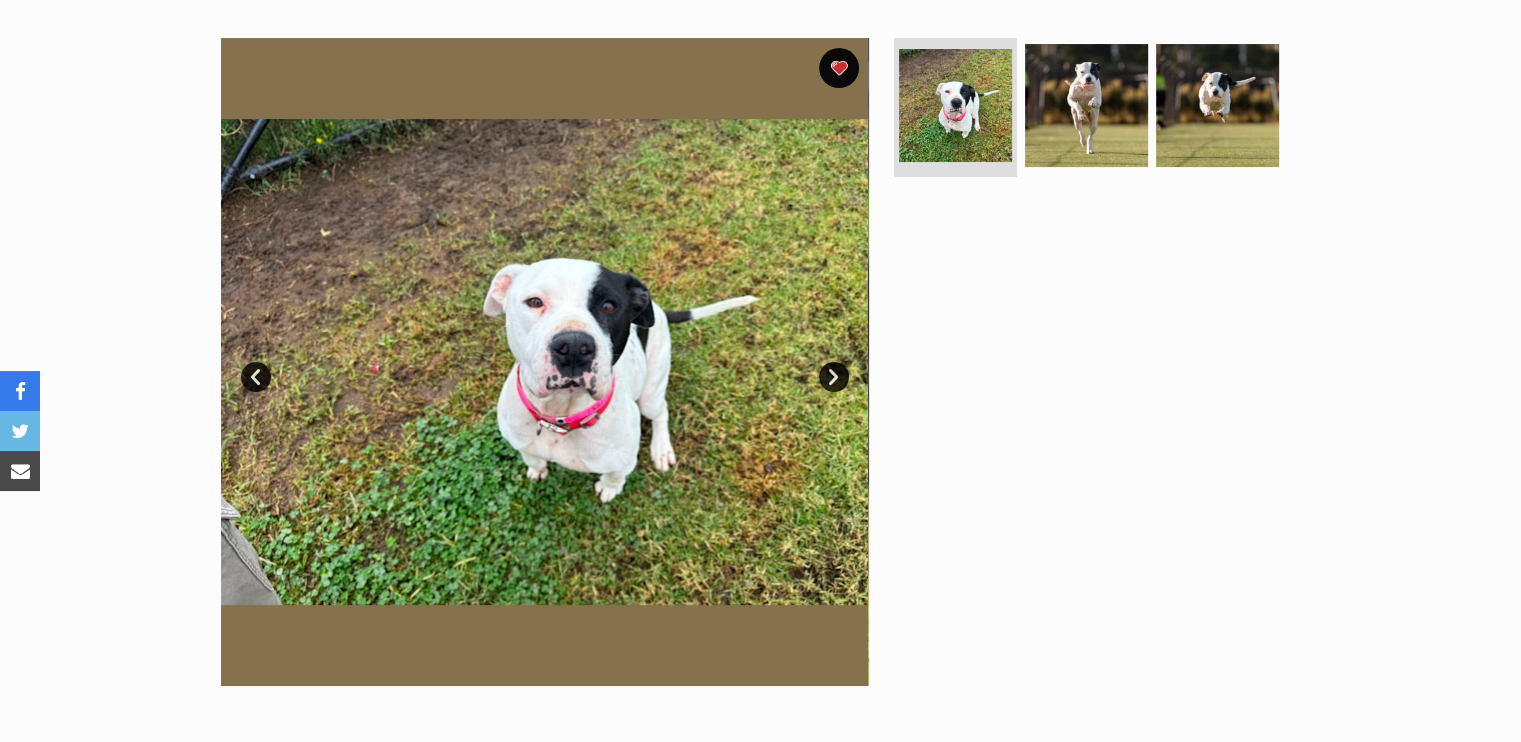 scroll, scrollTop: 0, scrollLeft: 0, axis: both 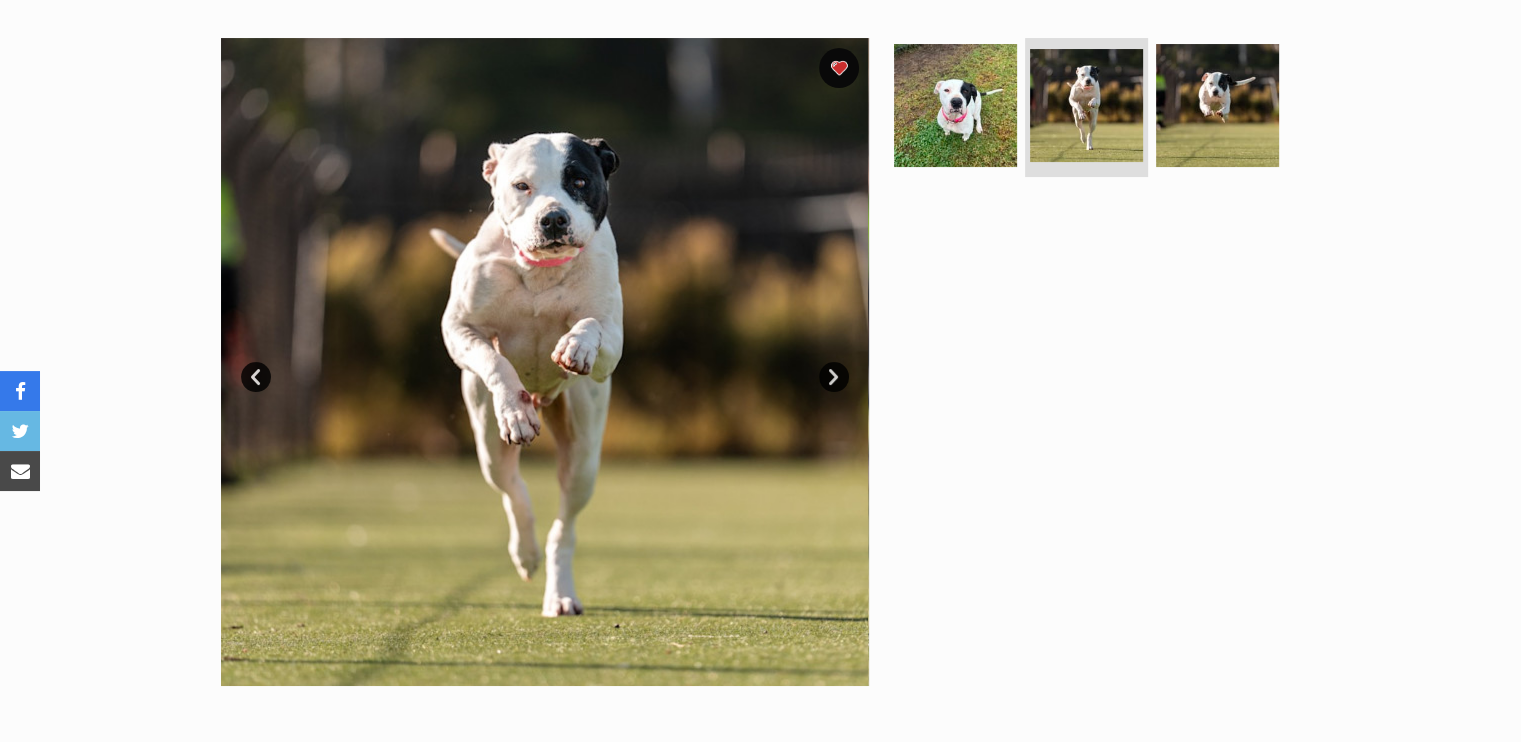 click on "Next" at bounding box center (834, 377) 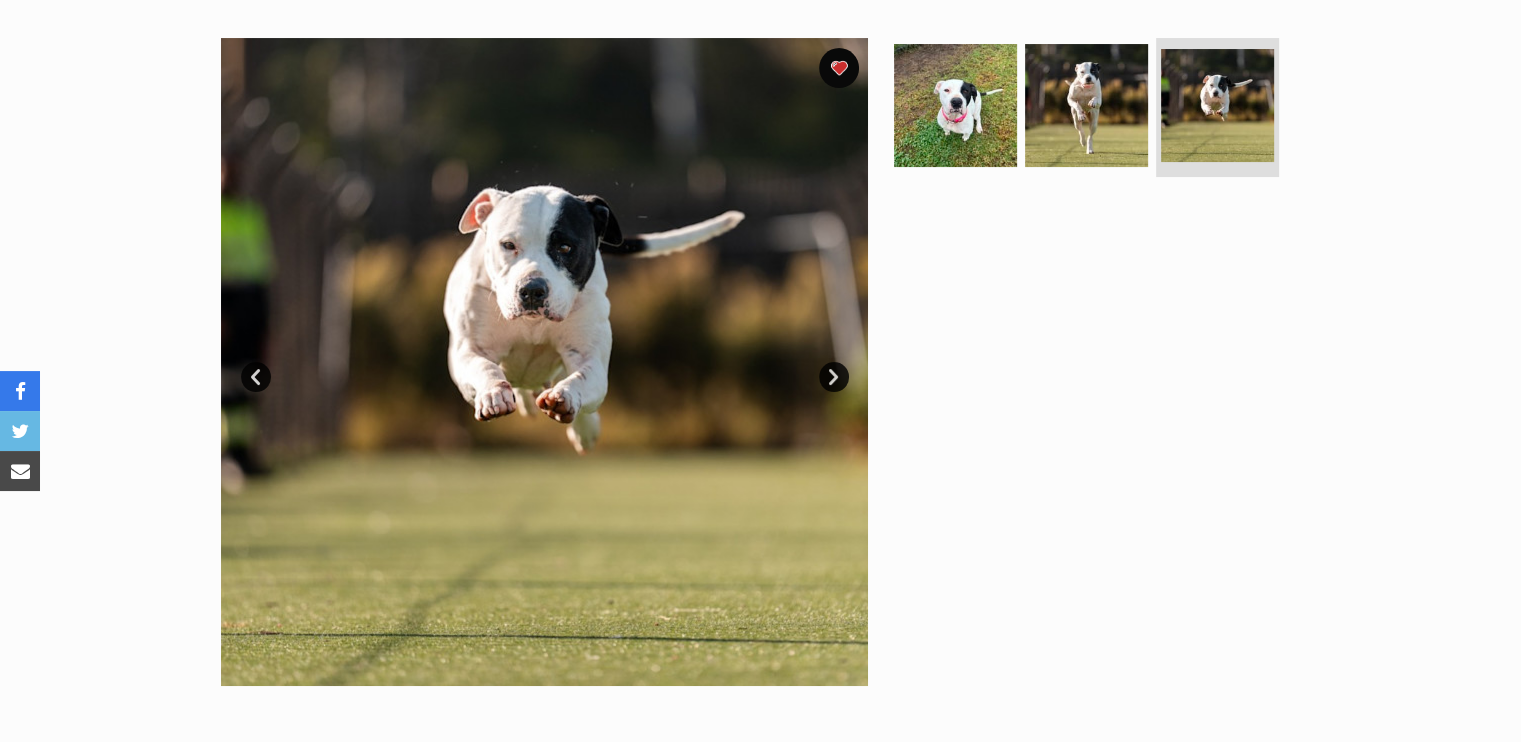 scroll, scrollTop: 0, scrollLeft: 0, axis: both 